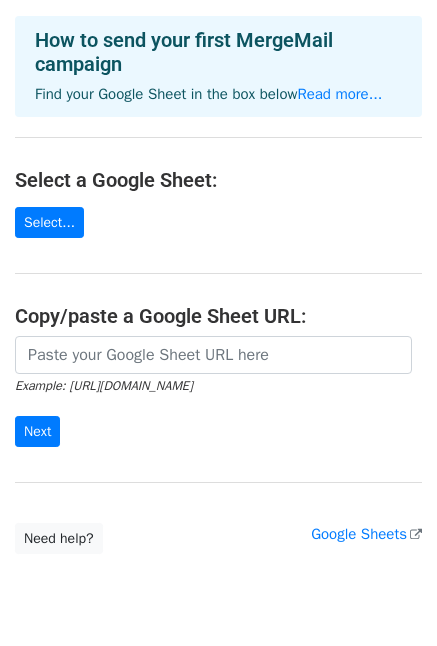 scroll, scrollTop: 88, scrollLeft: 0, axis: vertical 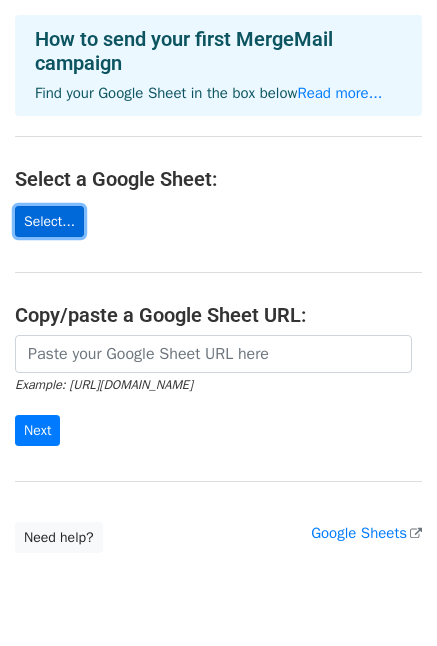 click on "Select..." at bounding box center (49, 221) 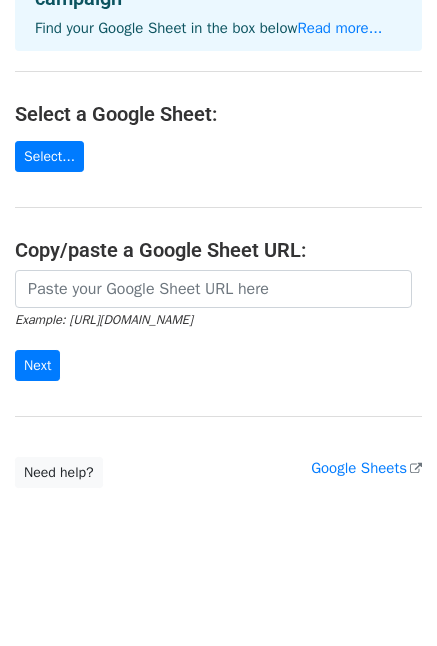 scroll, scrollTop: 0, scrollLeft: 0, axis: both 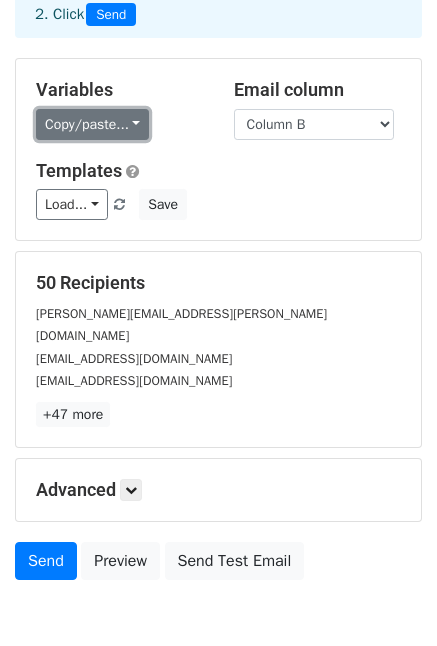 click on "Copy/paste..." at bounding box center [92, 124] 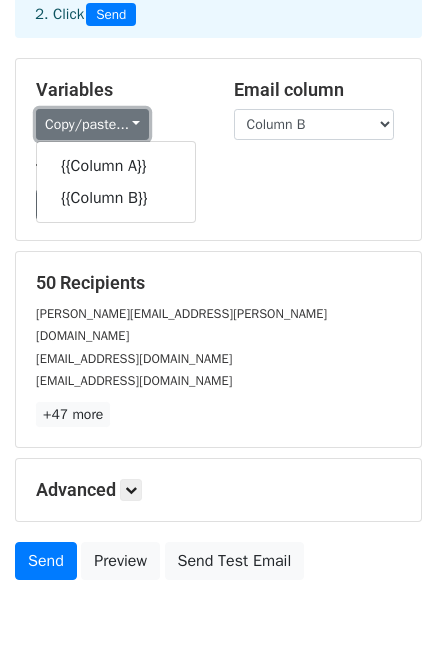 click on "Copy/paste..." at bounding box center (92, 124) 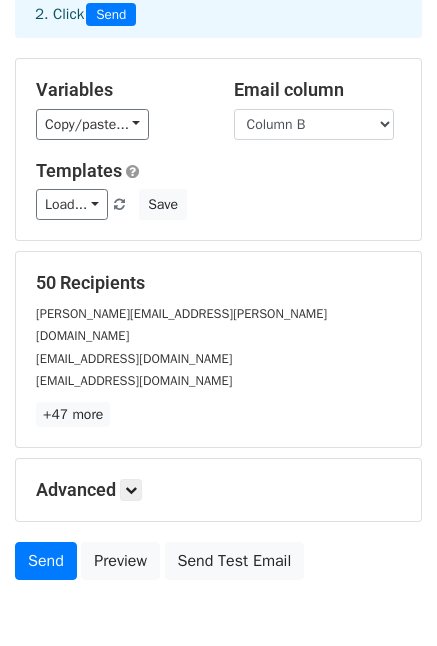 click on "Templates" at bounding box center [218, 171] 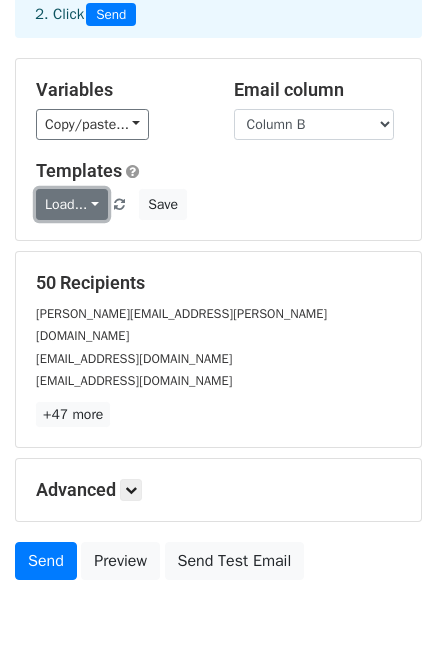 click on "Load..." at bounding box center (72, 204) 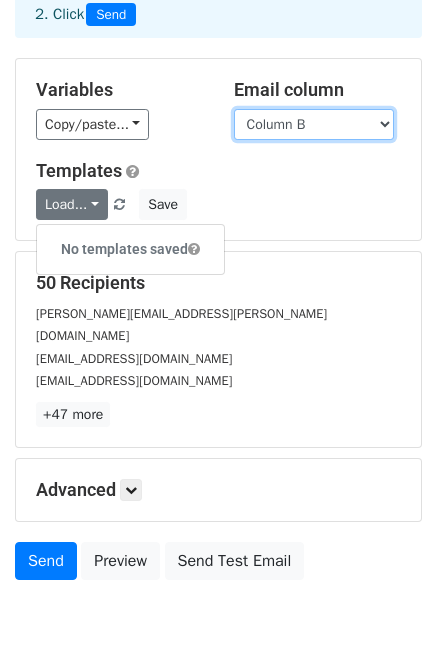 click on "Column A
Column B" at bounding box center [314, 124] 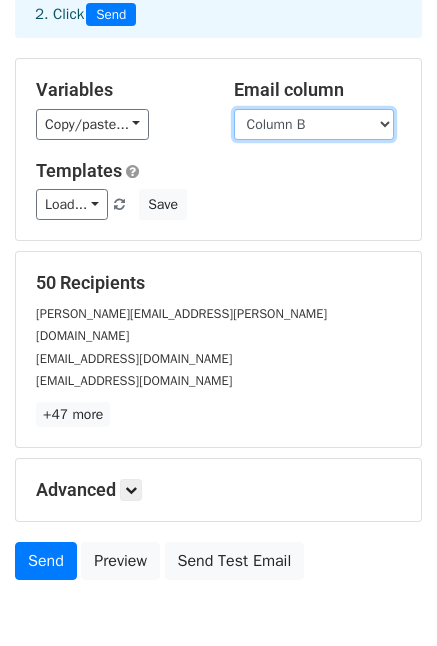 click on "Column A
Column B" at bounding box center [314, 124] 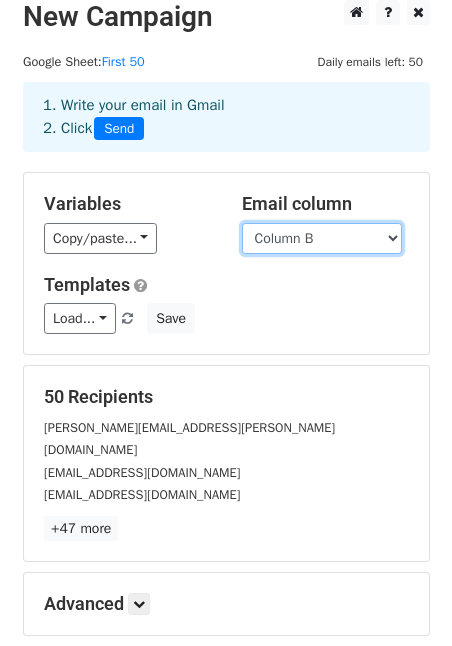scroll, scrollTop: 208, scrollLeft: 0, axis: vertical 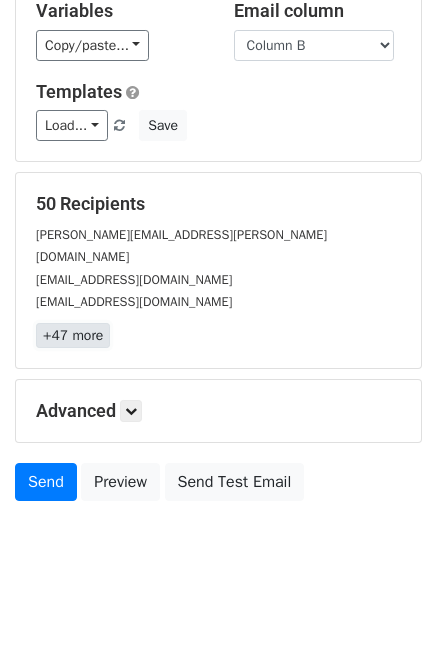 click on "+47 more" at bounding box center [73, 335] 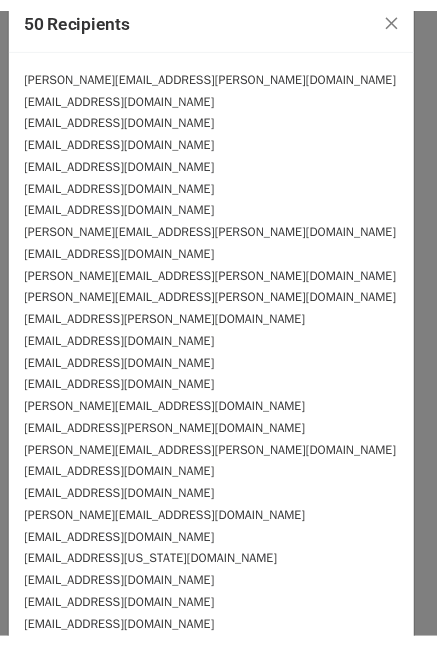 scroll, scrollTop: 0, scrollLeft: 0, axis: both 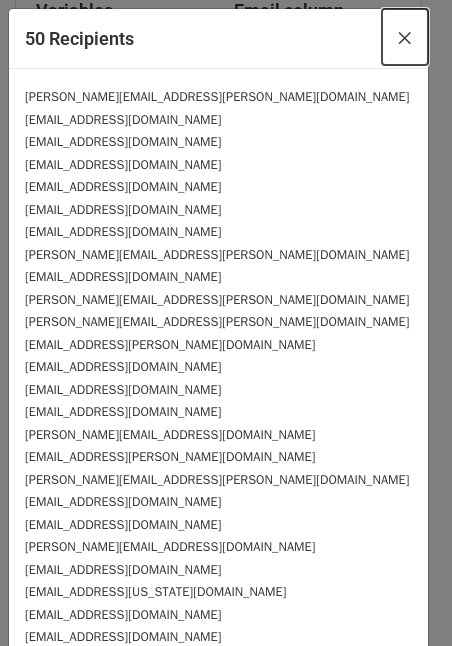 click on "×" at bounding box center [405, 37] 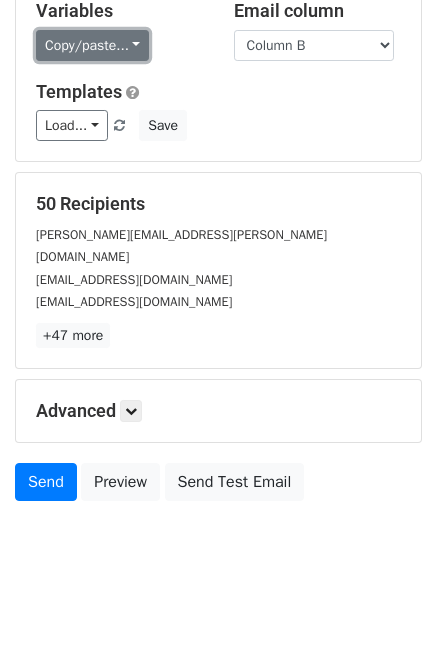 click on "Copy/paste..." at bounding box center (92, 45) 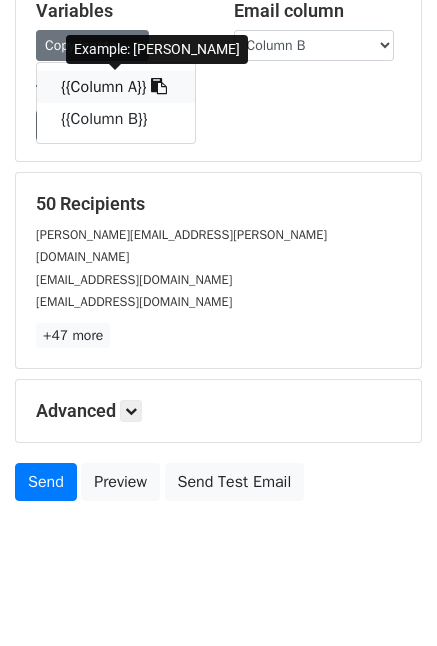 click on "{{Column A}}" at bounding box center (116, 87) 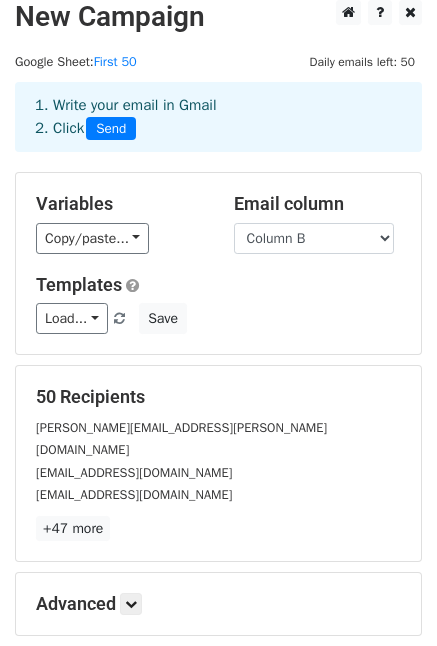 scroll, scrollTop: 16, scrollLeft: 0, axis: vertical 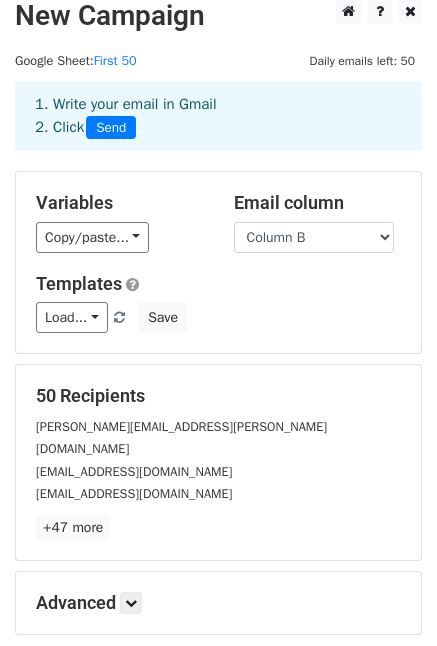 click on "1. Write your email in Gmail
2. Click
Send" at bounding box center (218, 116) 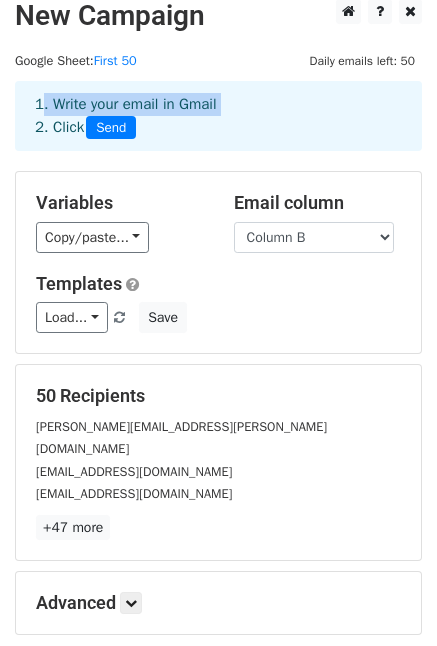 click on "1. Write your email in Gmail
2. Click
Send" at bounding box center [218, 116] 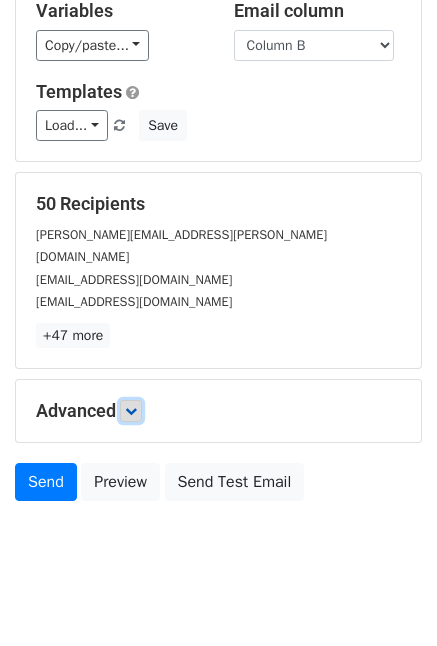 click at bounding box center [131, 411] 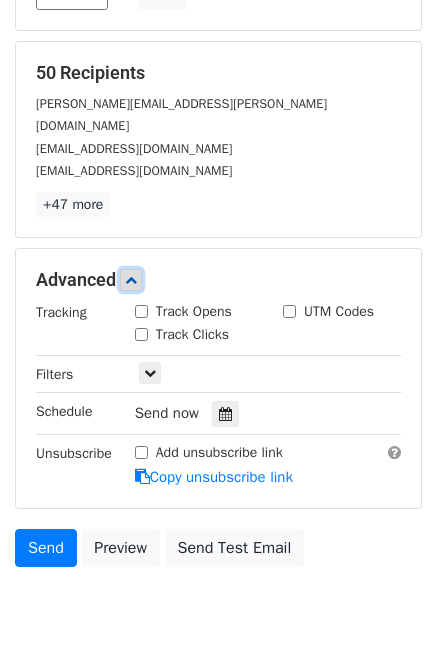 scroll, scrollTop: 404, scrollLeft: 0, axis: vertical 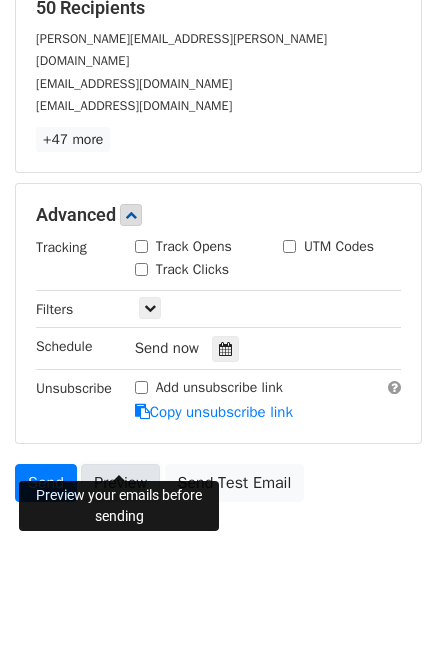 click on "Preview" at bounding box center [120, 483] 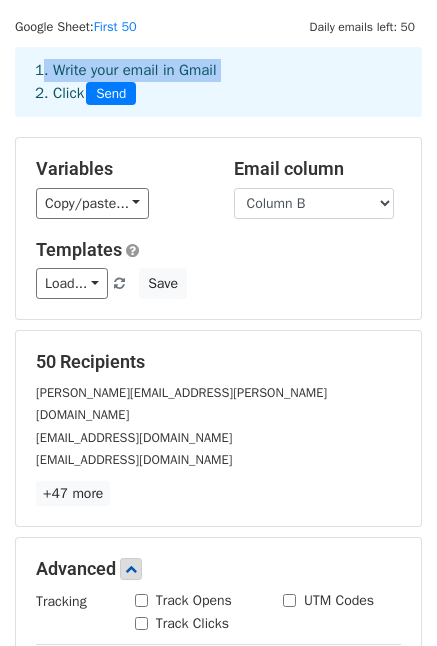 scroll, scrollTop: 404, scrollLeft: 0, axis: vertical 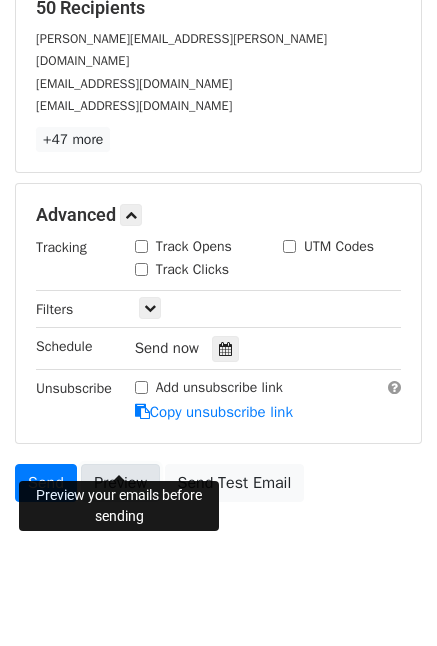click on "Preview" at bounding box center (120, 483) 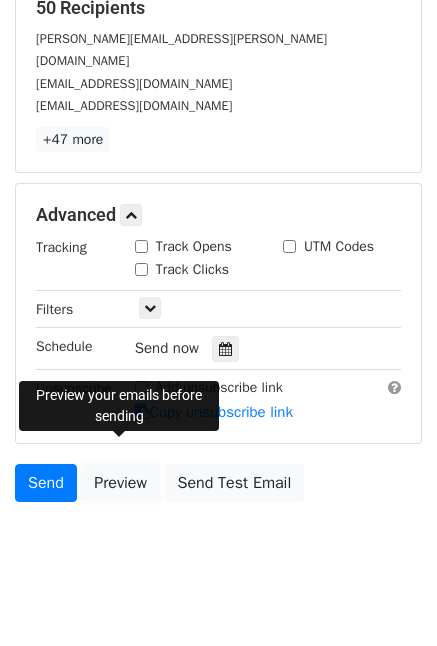 scroll, scrollTop: 0, scrollLeft: 0, axis: both 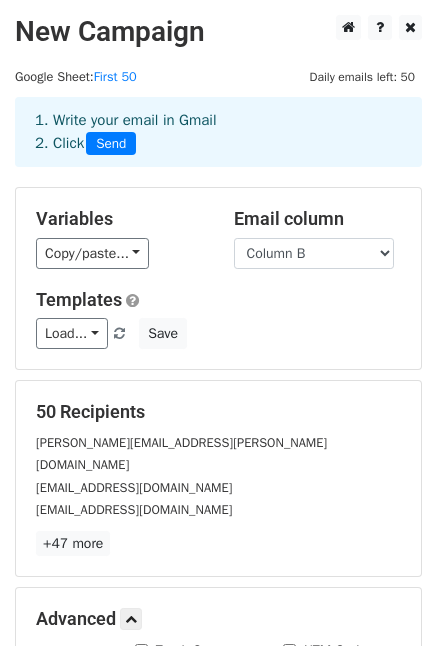 click on "Templates" at bounding box center (218, 300) 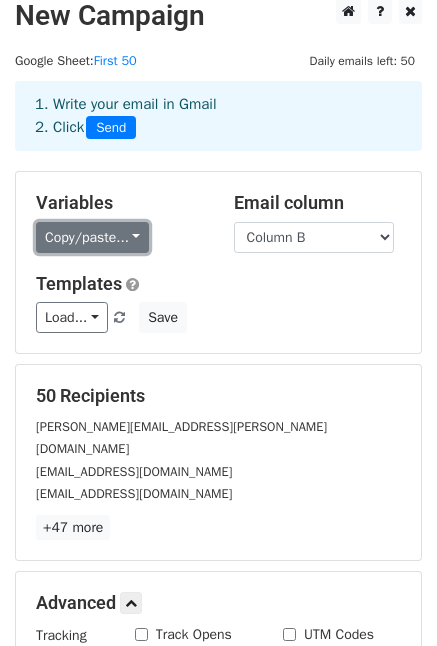 click on "Copy/paste..." at bounding box center [92, 237] 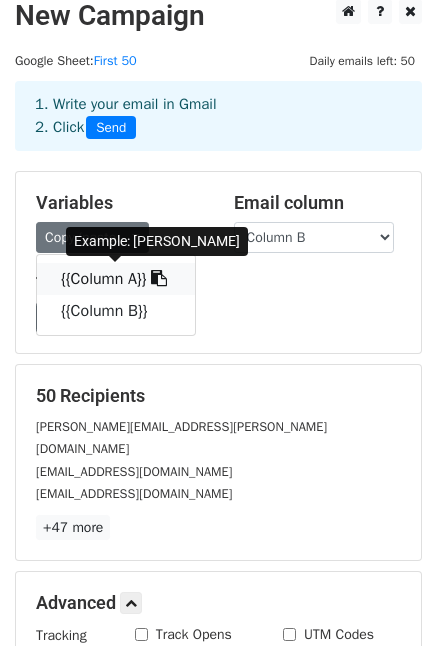 click on "{{Column A}}" at bounding box center [116, 279] 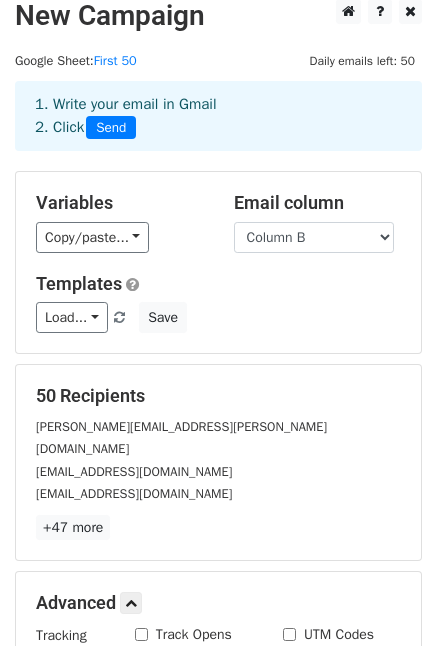 scroll, scrollTop: 404, scrollLeft: 0, axis: vertical 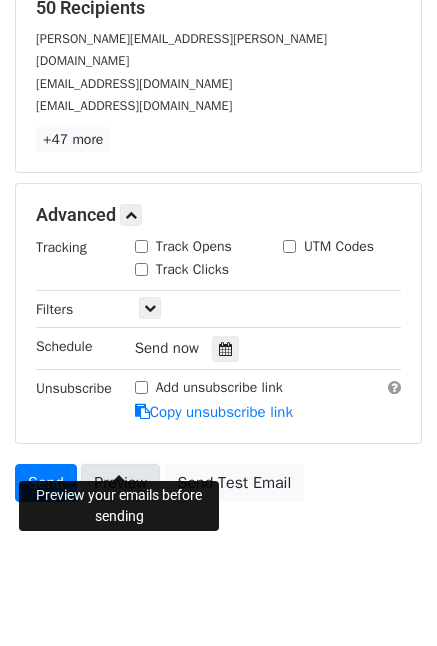 click on "Preview" at bounding box center (120, 483) 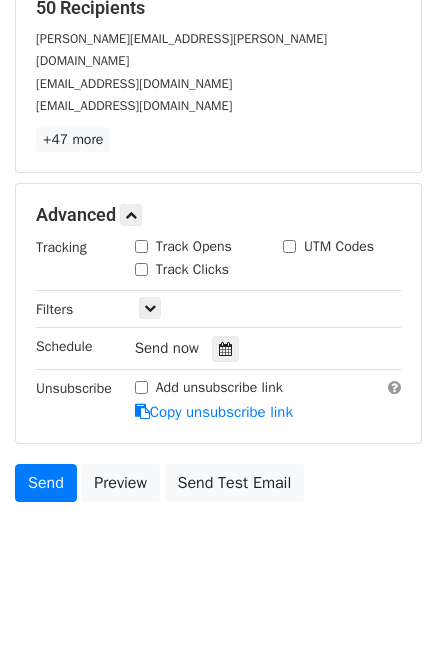 click on "Track Opens" at bounding box center [141, 246] 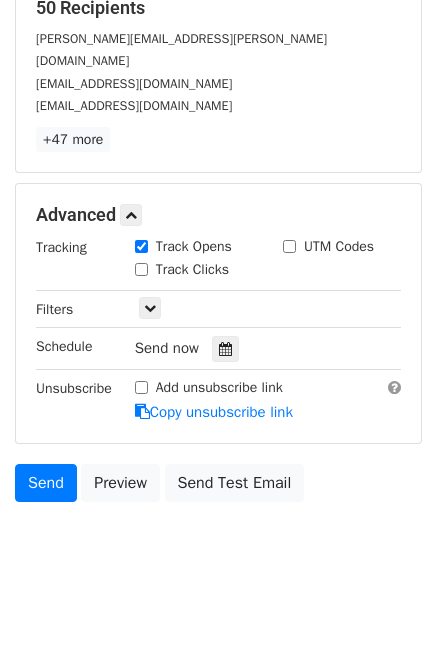 click on "Track Clicks" at bounding box center [141, 269] 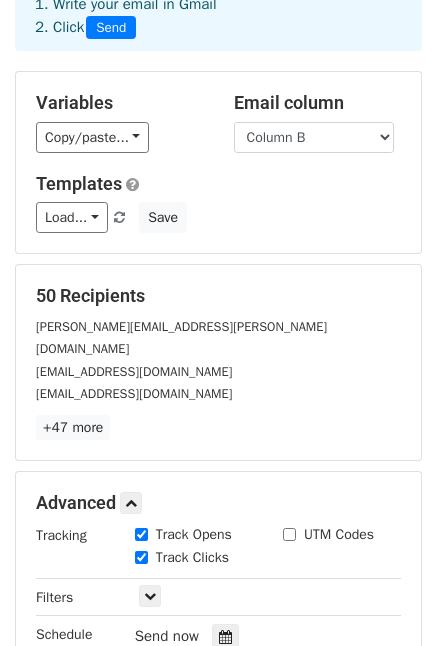 scroll, scrollTop: 404, scrollLeft: 0, axis: vertical 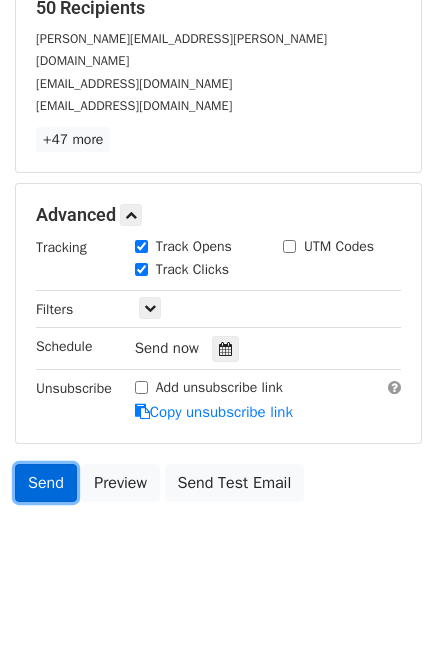 click on "Send" at bounding box center (46, 483) 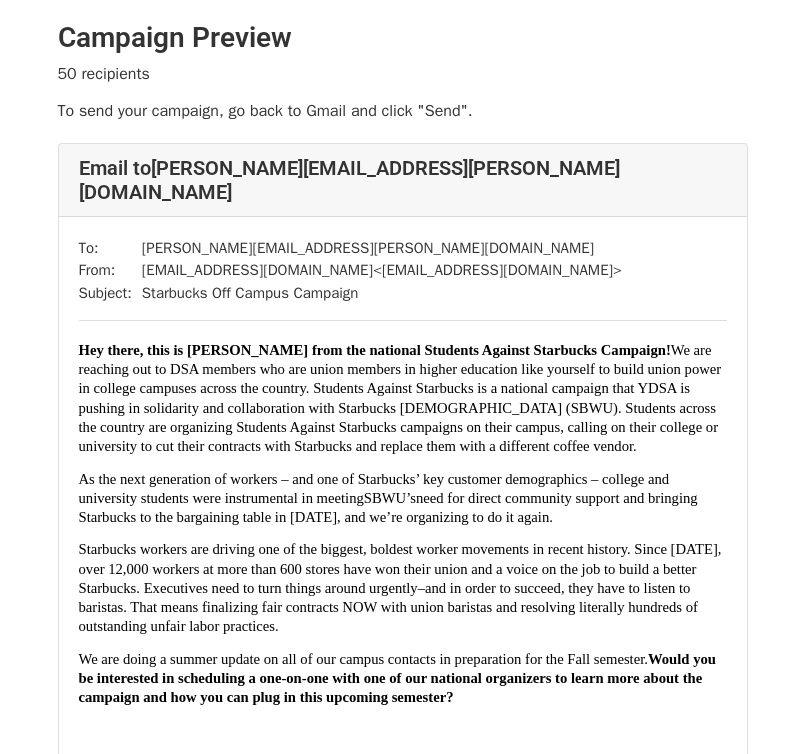 scroll, scrollTop: 0, scrollLeft: 0, axis: both 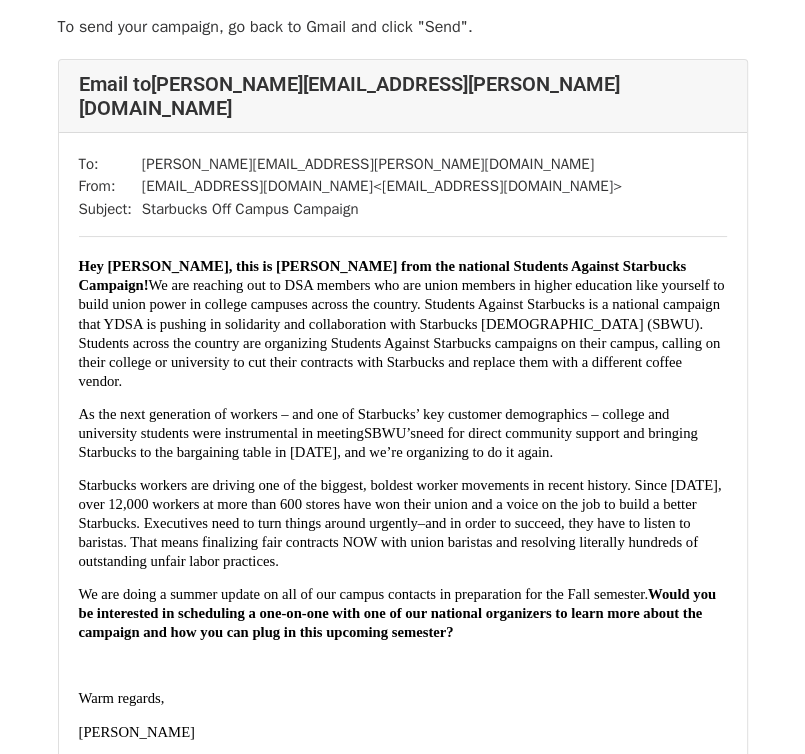 drag, startPoint x: 117, startPoint y: 474, endPoint x: 313, endPoint y: 563, distance: 215.26031 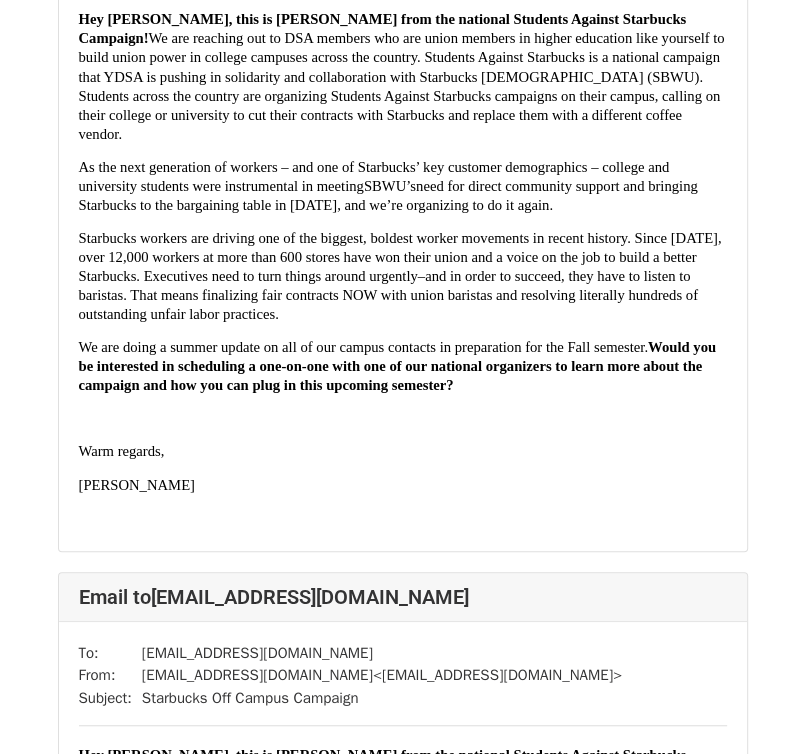 scroll, scrollTop: 0, scrollLeft: 0, axis: both 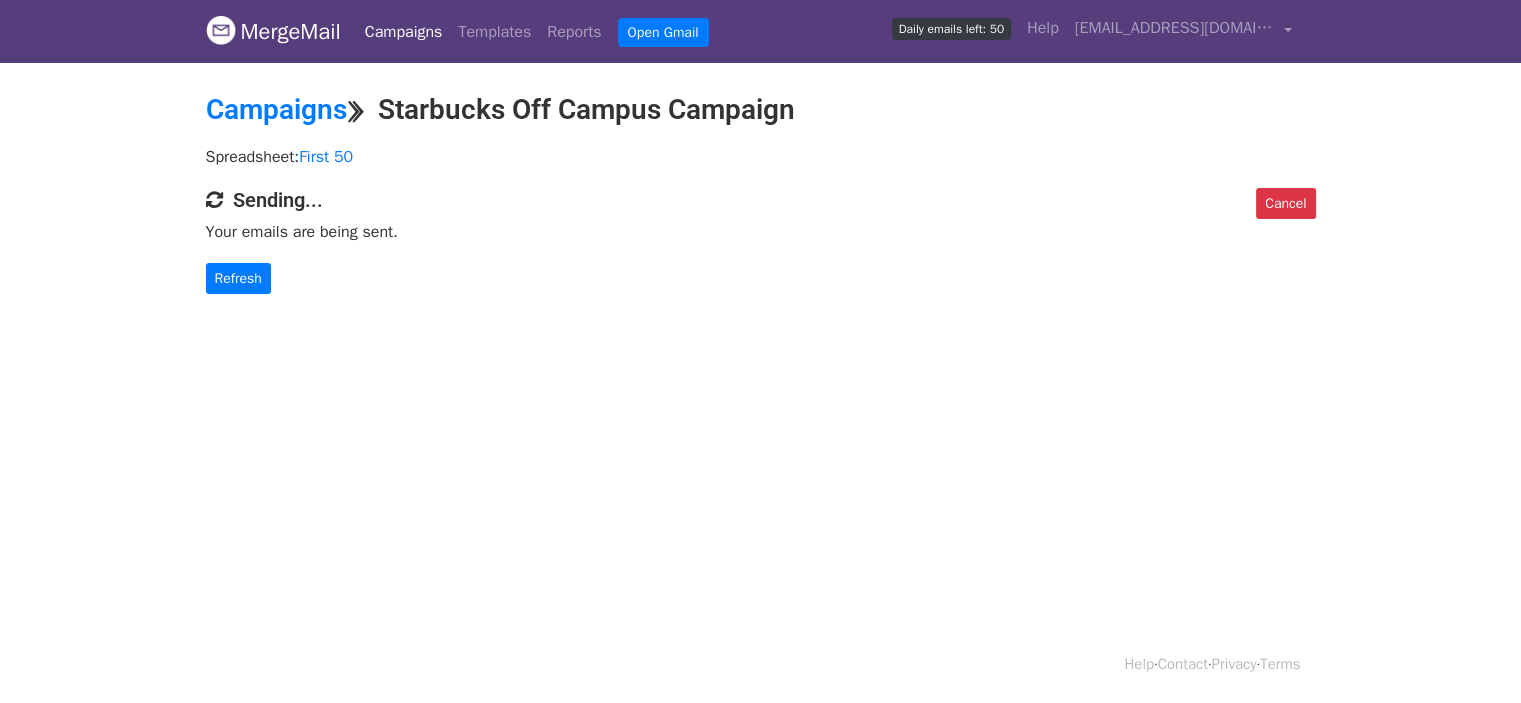 click on "Refresh" at bounding box center (761, 278) 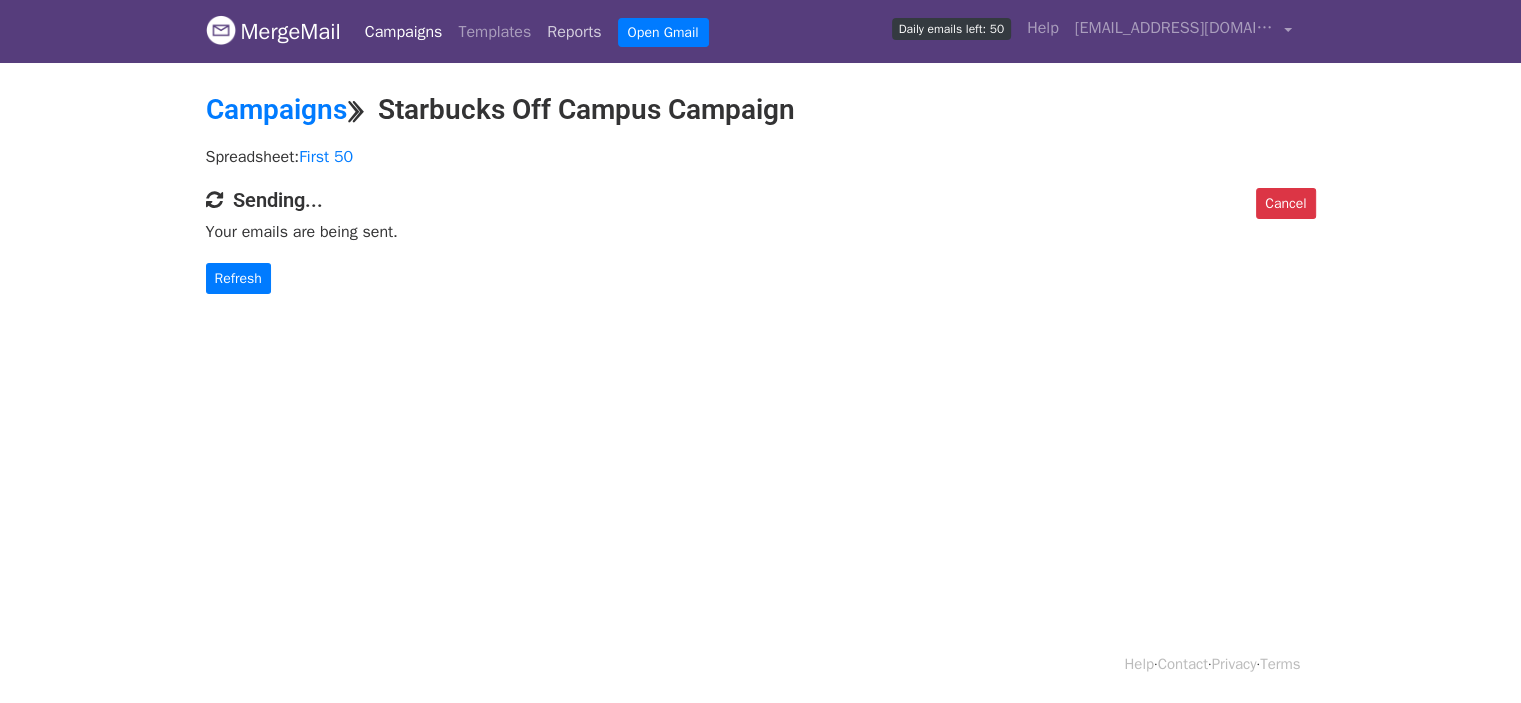 click on "Reports" at bounding box center (574, 32) 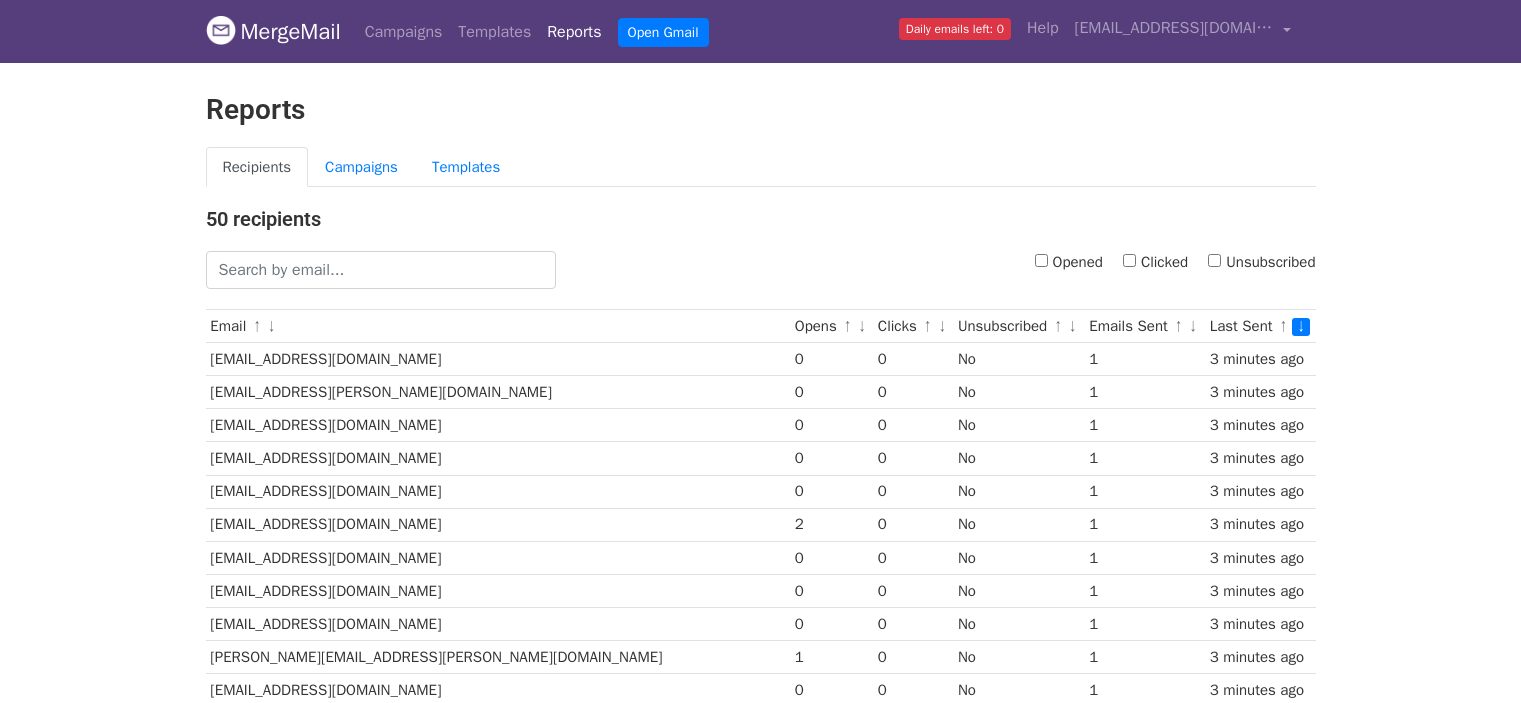 scroll, scrollTop: 0, scrollLeft: 0, axis: both 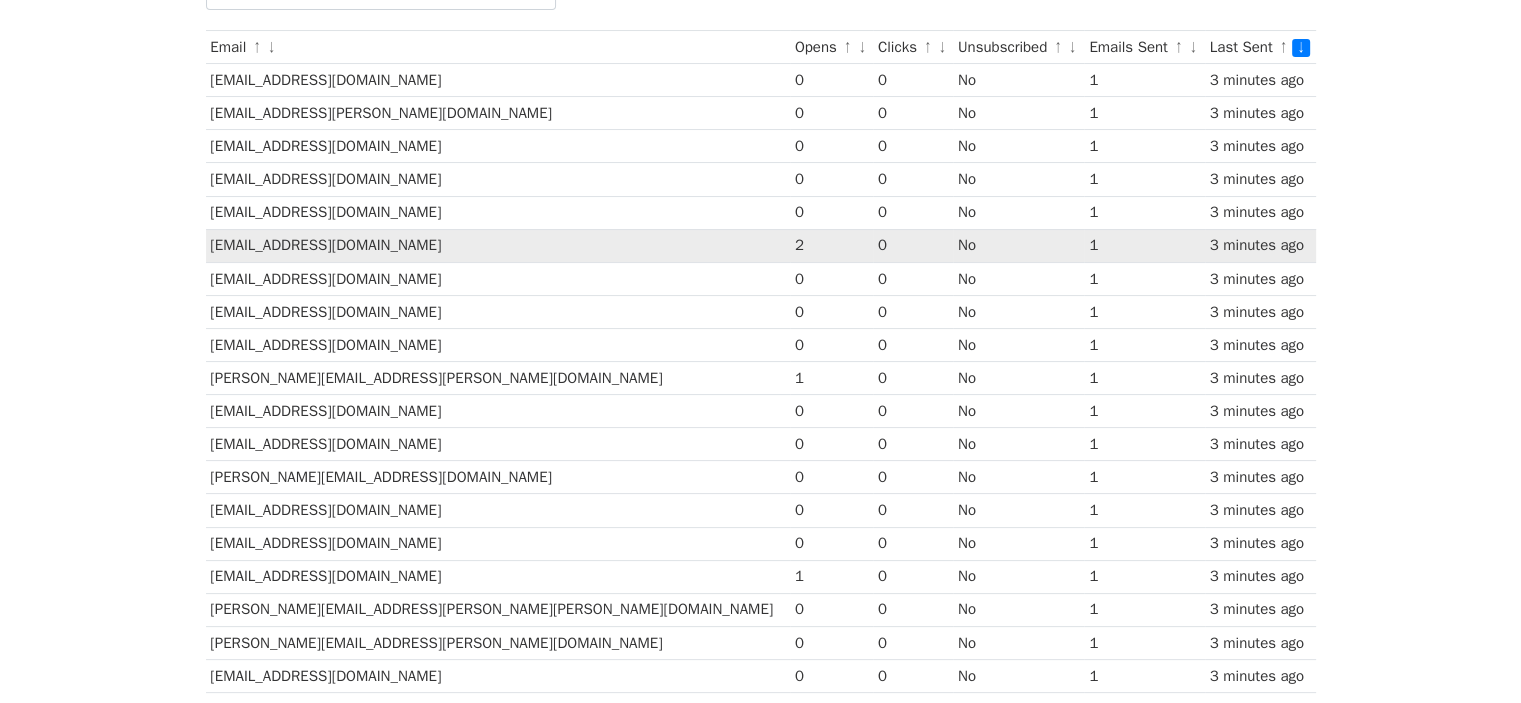 click on "[EMAIL_ADDRESS][DOMAIN_NAME]" at bounding box center (498, 245) 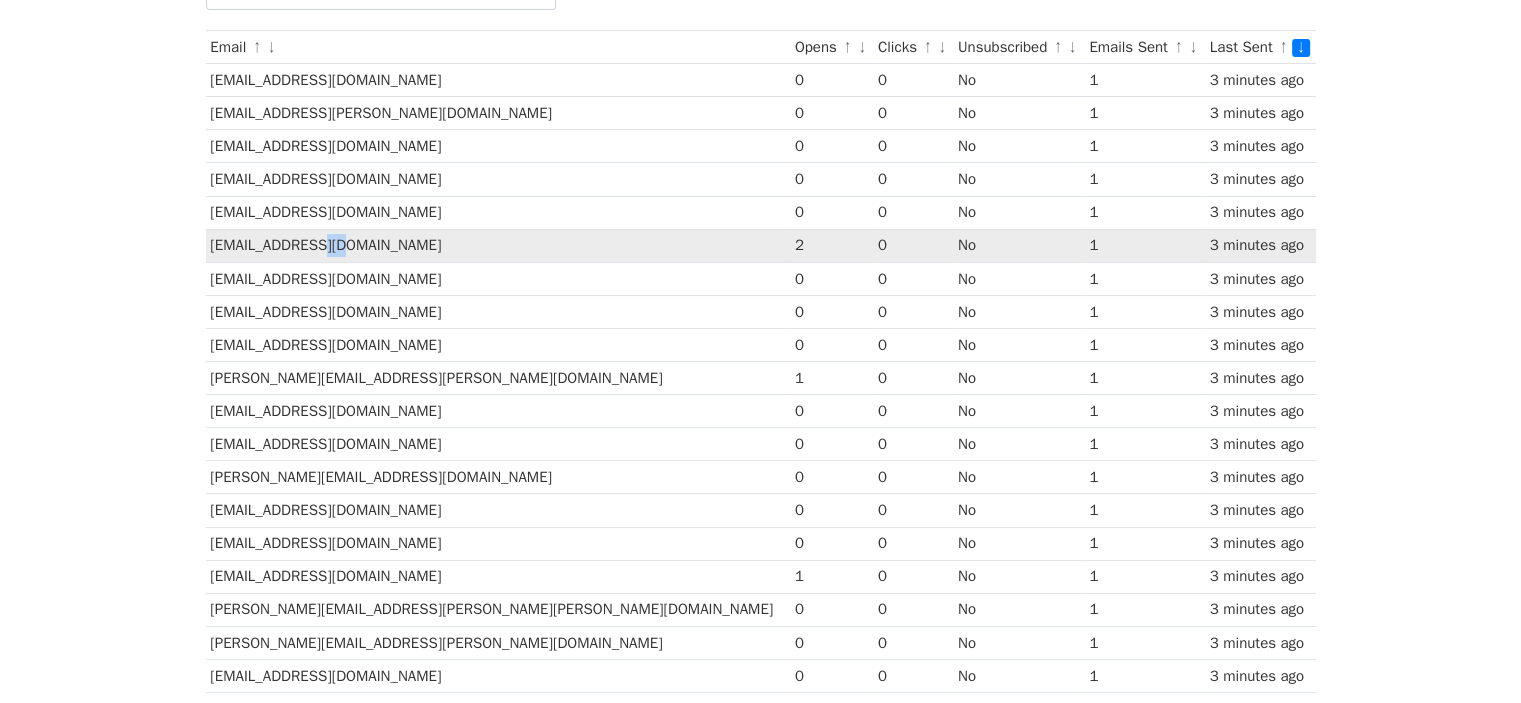 click on "[EMAIL_ADDRESS][DOMAIN_NAME]" at bounding box center (498, 245) 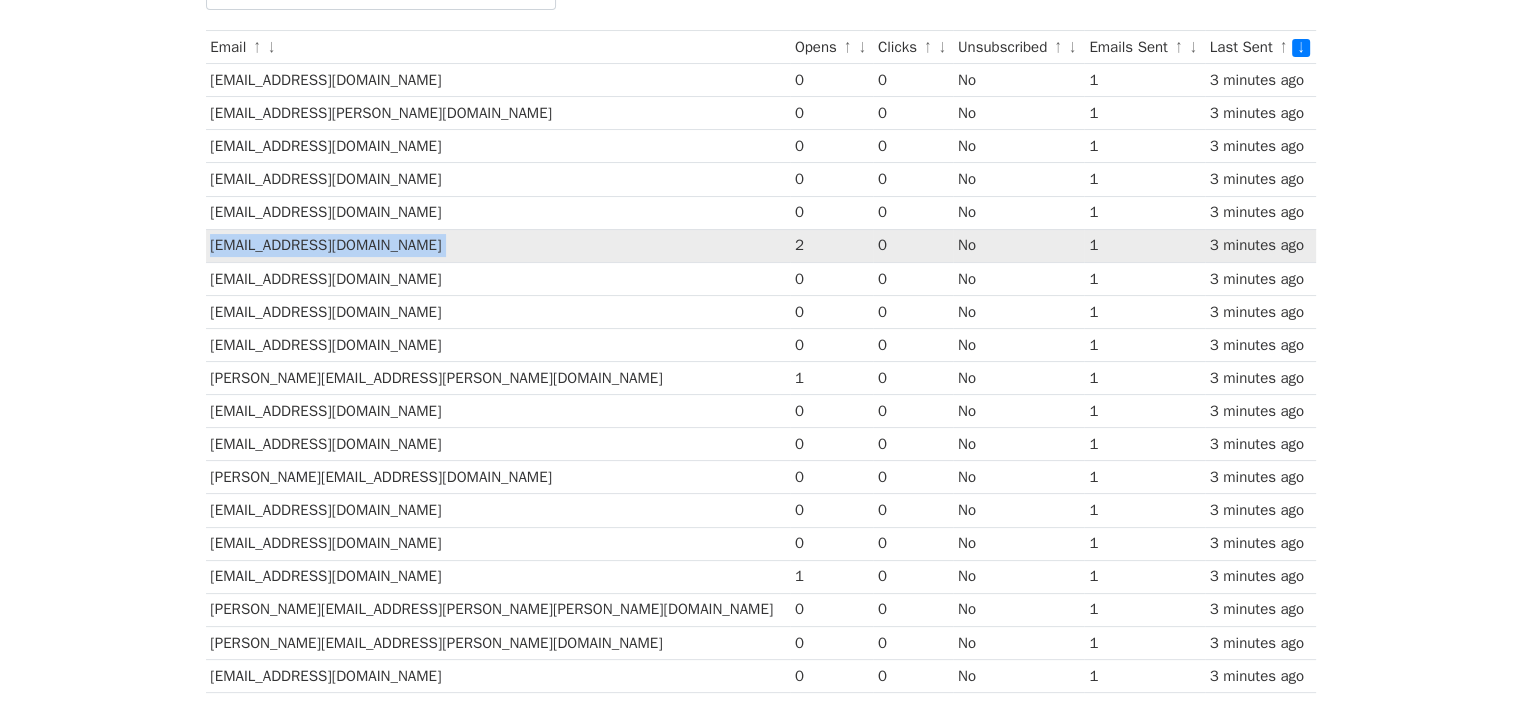 click on "[EMAIL_ADDRESS][DOMAIN_NAME]" at bounding box center (498, 245) 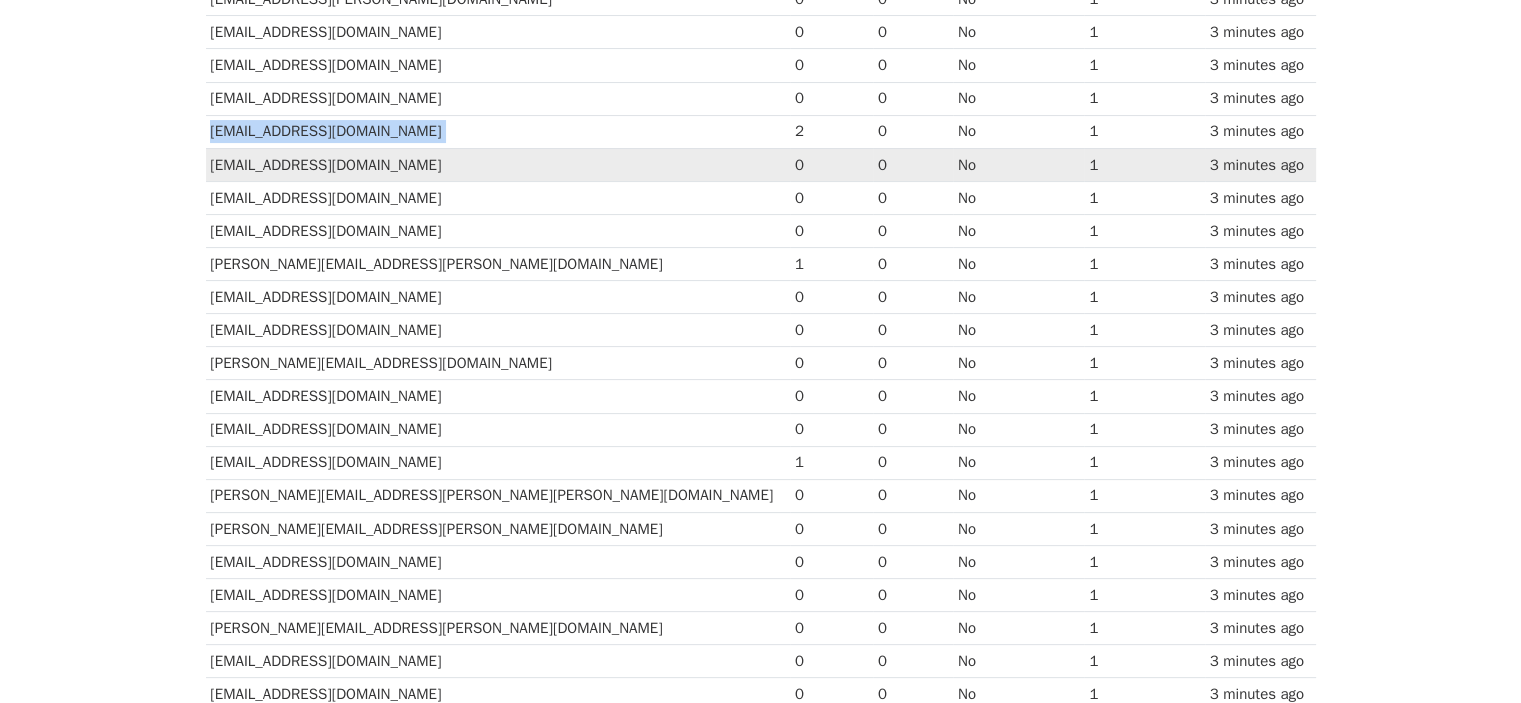 scroll, scrollTop: 394, scrollLeft: 0, axis: vertical 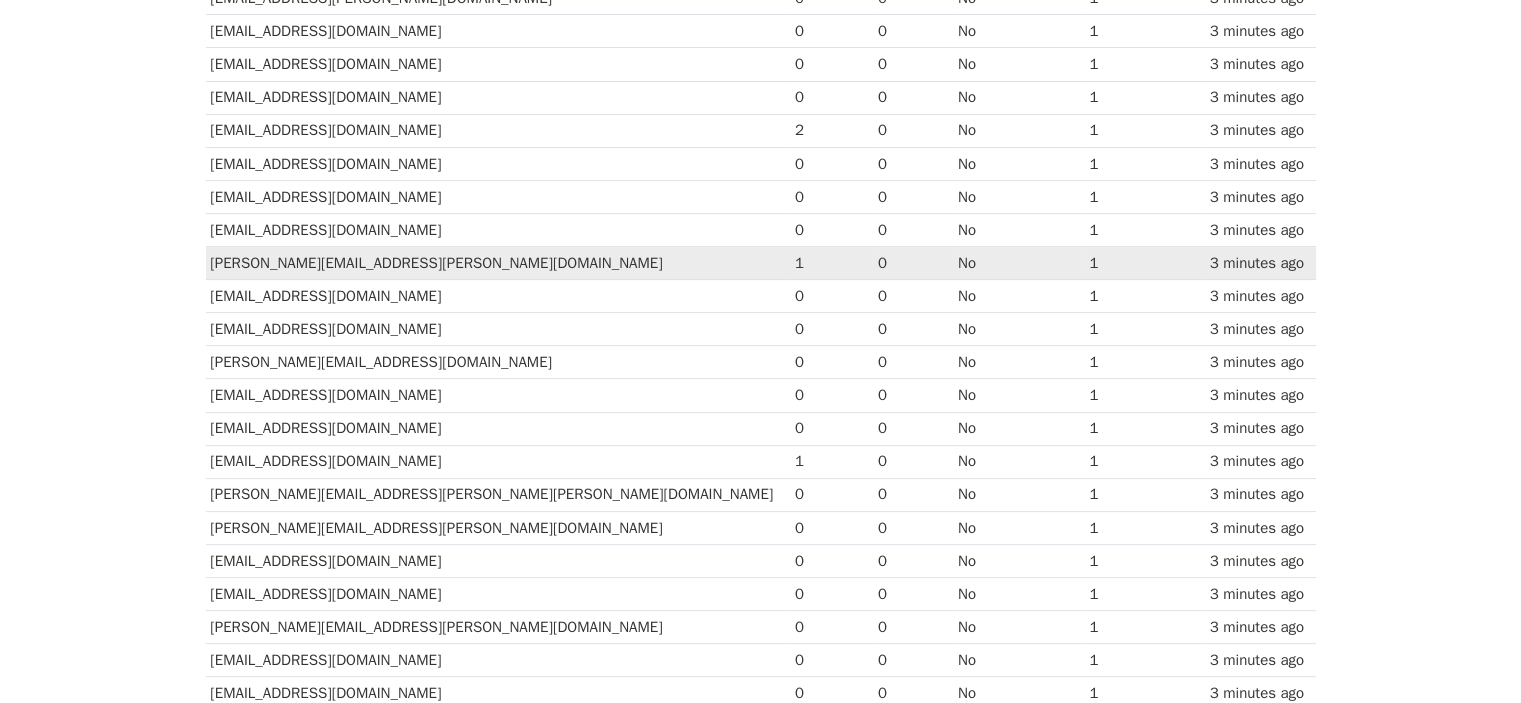 click on "[PERSON_NAME][EMAIL_ADDRESS][PERSON_NAME][DOMAIN_NAME]" at bounding box center [498, 263] 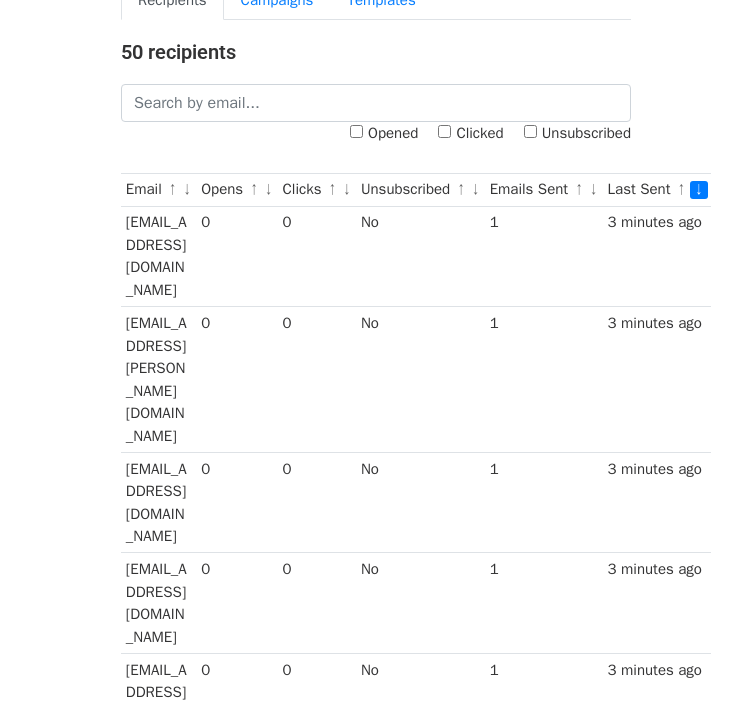 scroll, scrollTop: 0, scrollLeft: 0, axis: both 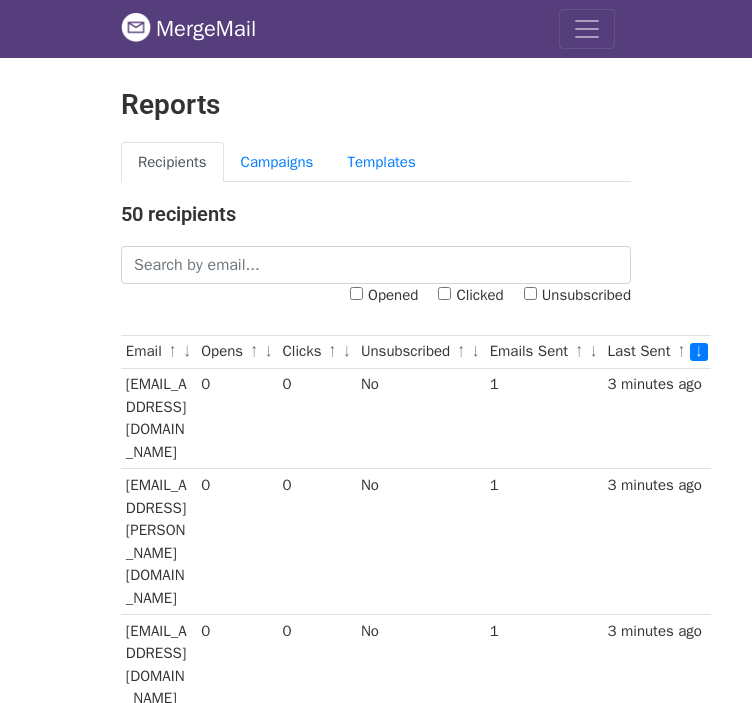 click on "Opened" at bounding box center (356, 293) 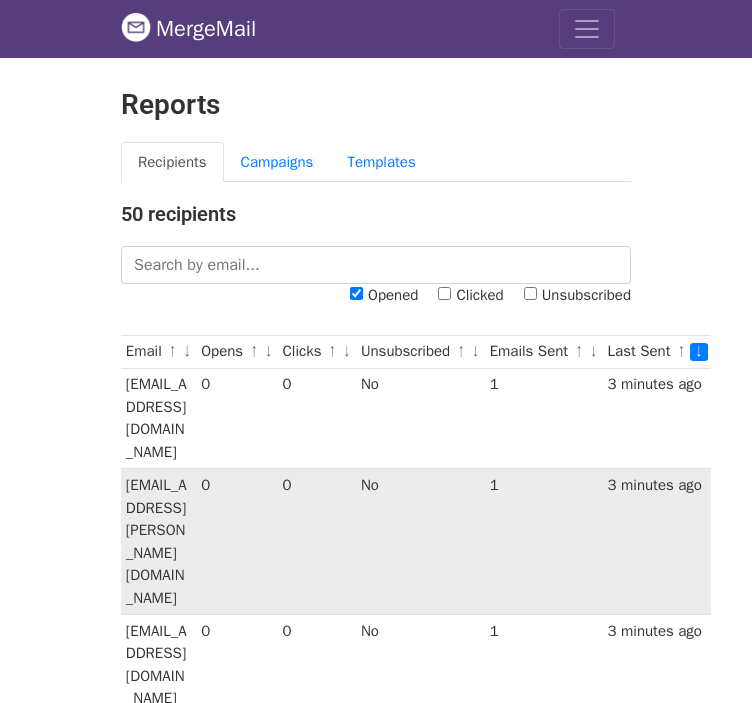 scroll, scrollTop: 180, scrollLeft: 0, axis: vertical 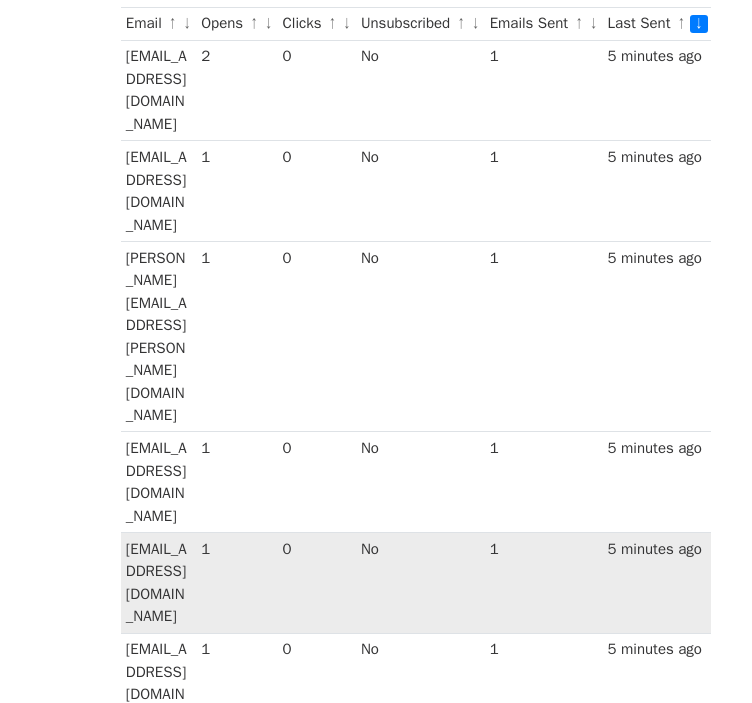click on "[EMAIL_ADDRESS][DOMAIN_NAME]" at bounding box center [158, 583] 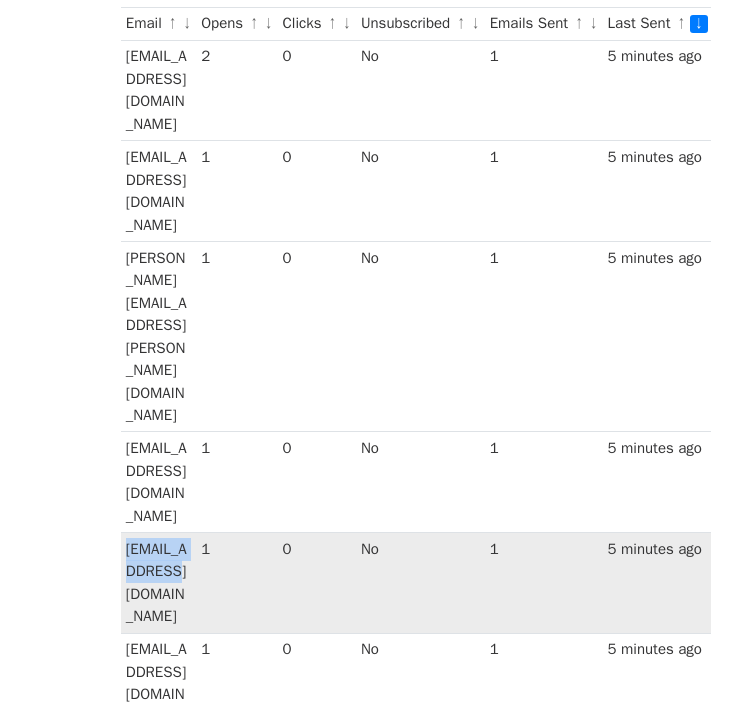click on "[EMAIL_ADDRESS][DOMAIN_NAME]" at bounding box center (158, 583) 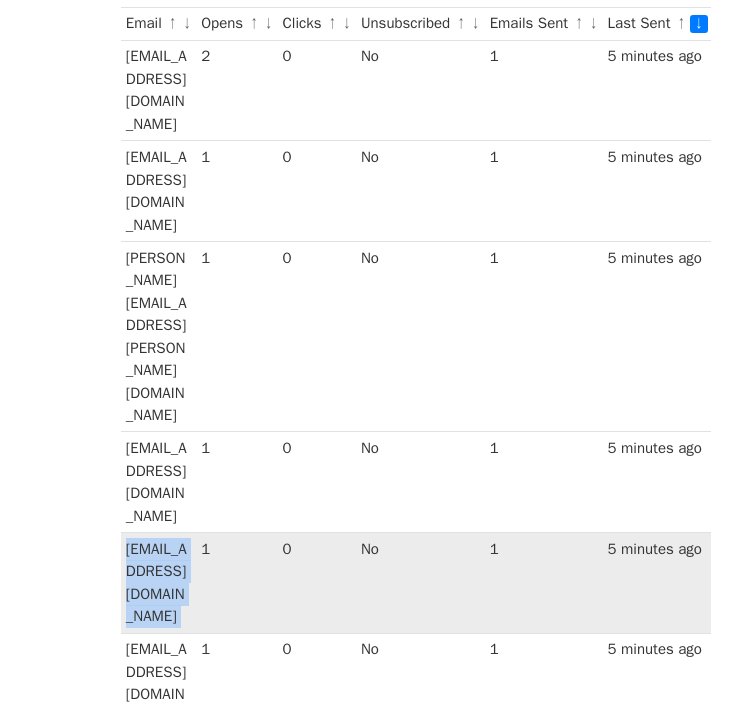 click on "[EMAIL_ADDRESS][DOMAIN_NAME]" at bounding box center [158, 583] 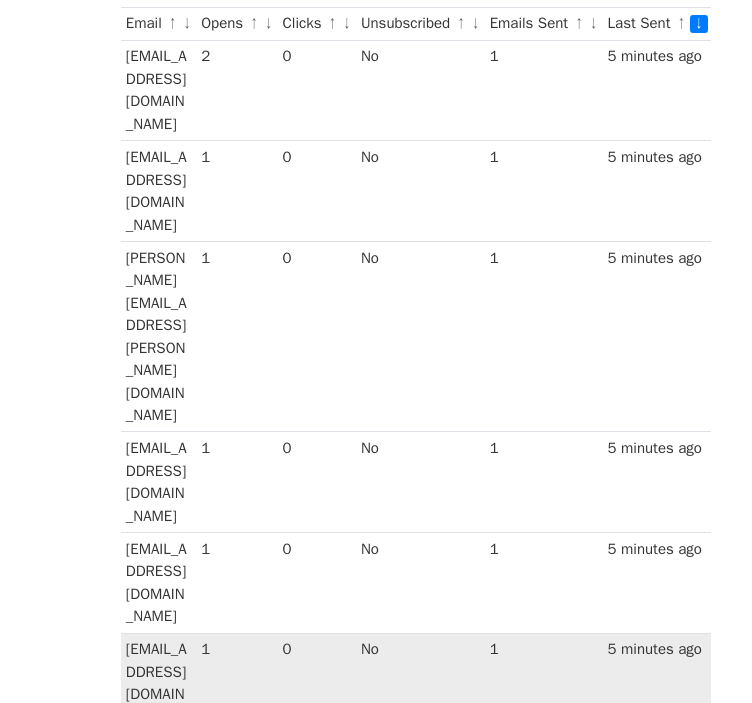click on "[EMAIL_ADDRESS][DOMAIN_NAME]" at bounding box center [158, 683] 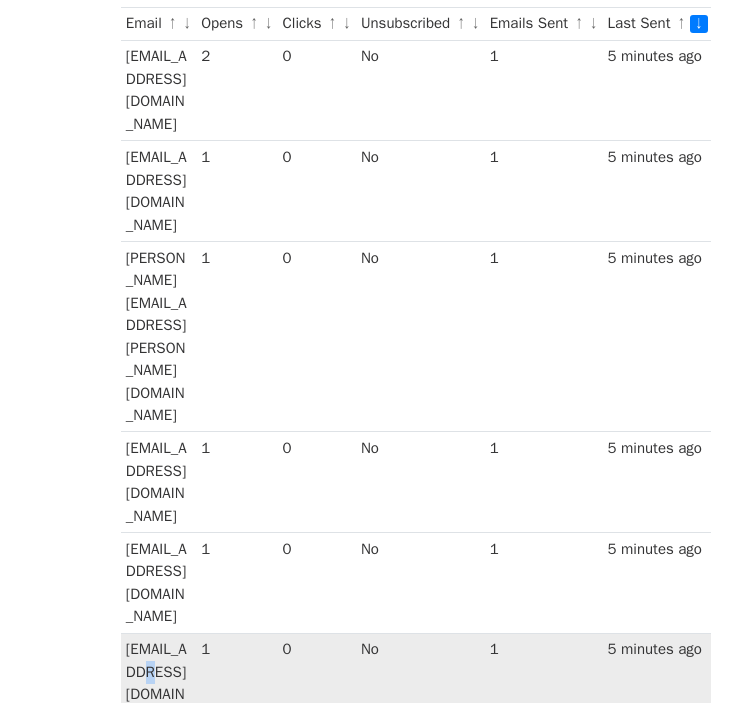 click on "[EMAIL_ADDRESS][DOMAIN_NAME]" at bounding box center [158, 683] 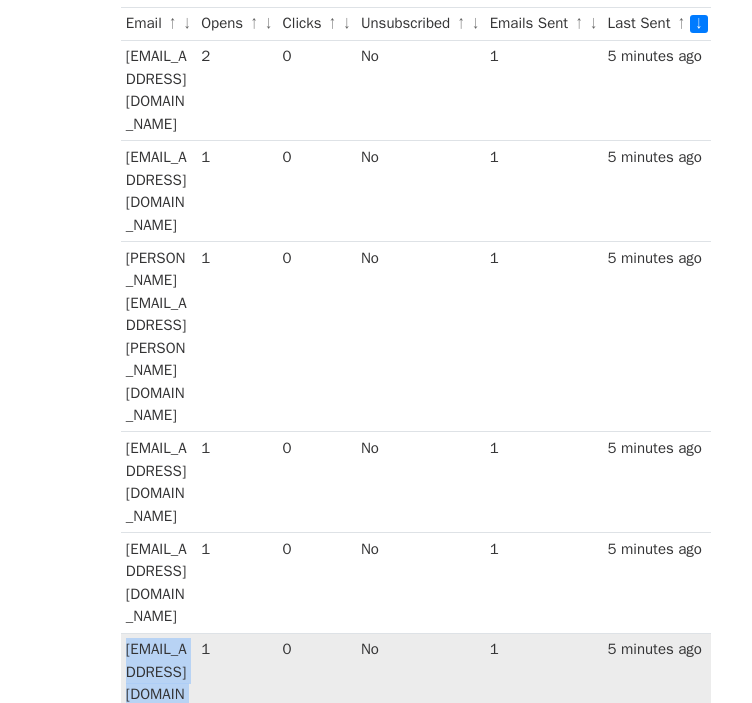 click on "[EMAIL_ADDRESS][DOMAIN_NAME]" at bounding box center (158, 683) 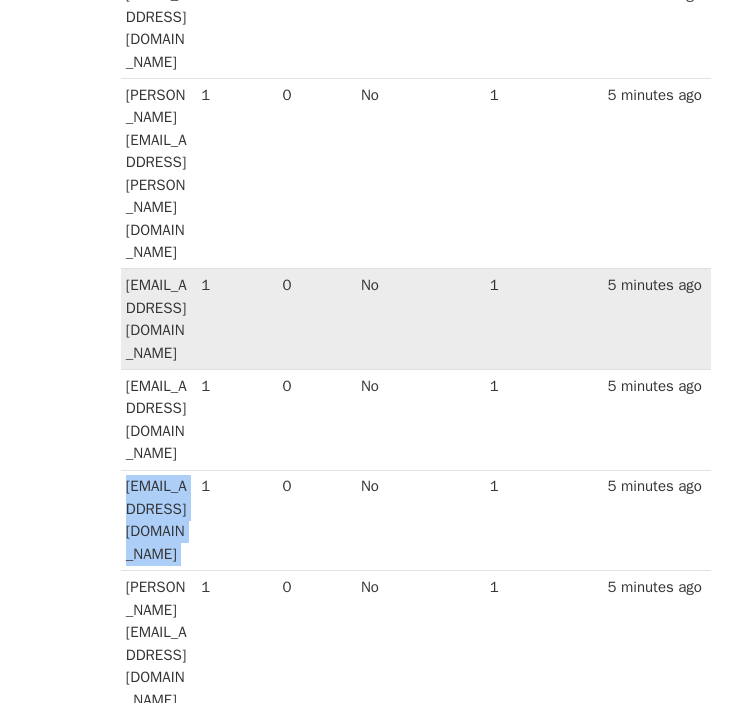 scroll, scrollTop: 508, scrollLeft: 0, axis: vertical 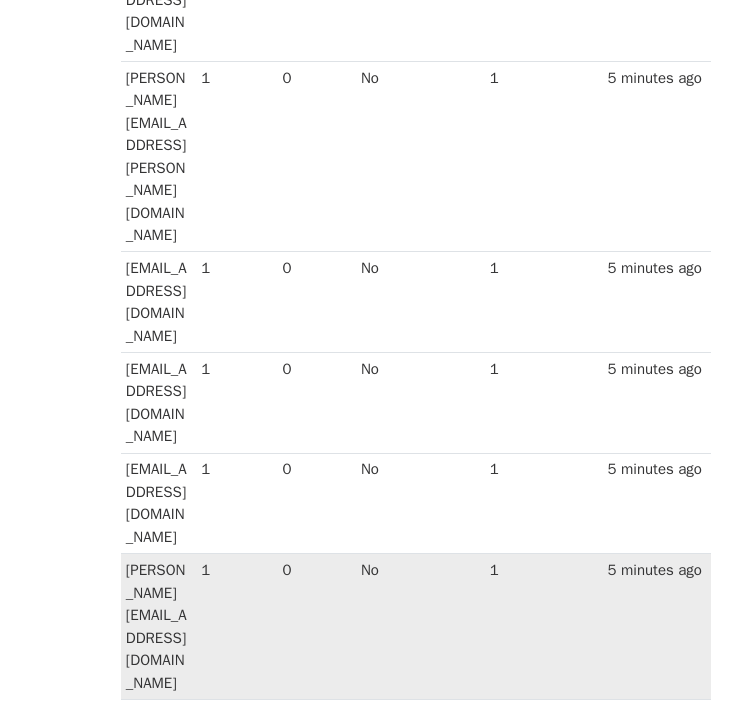 click on "[PERSON_NAME][EMAIL_ADDRESS][DOMAIN_NAME]" at bounding box center (158, 627) 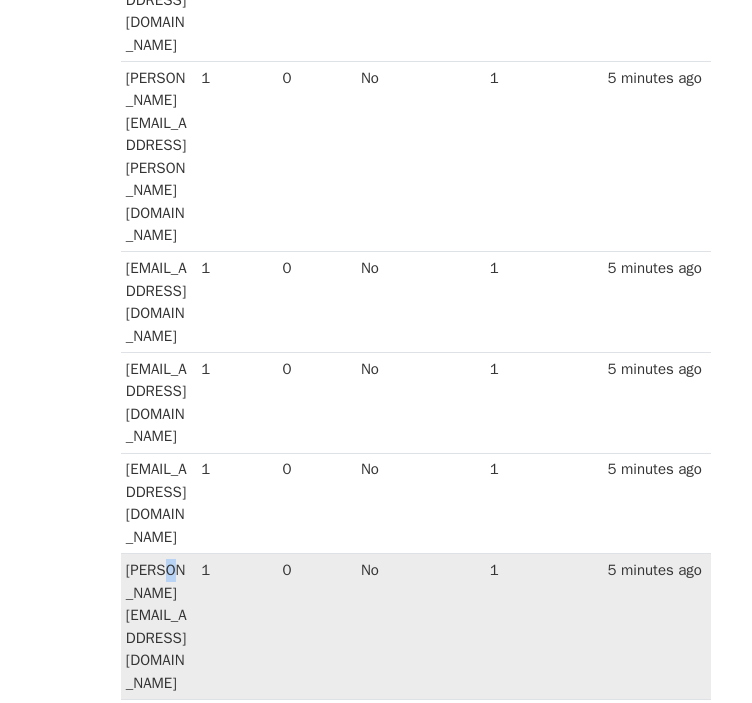 click on "[PERSON_NAME][EMAIL_ADDRESS][DOMAIN_NAME]" at bounding box center (158, 627) 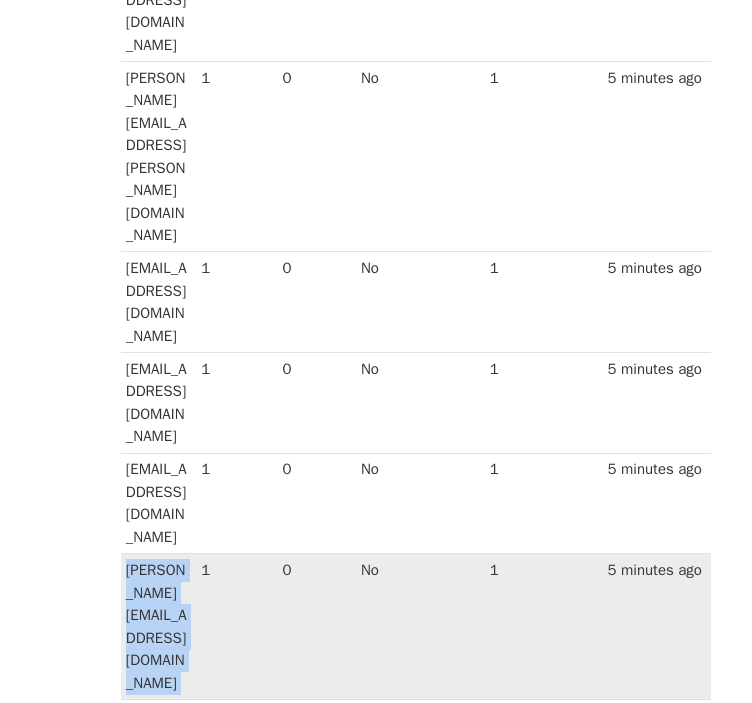 click on "[PERSON_NAME][EMAIL_ADDRESS][DOMAIN_NAME]" at bounding box center [158, 627] 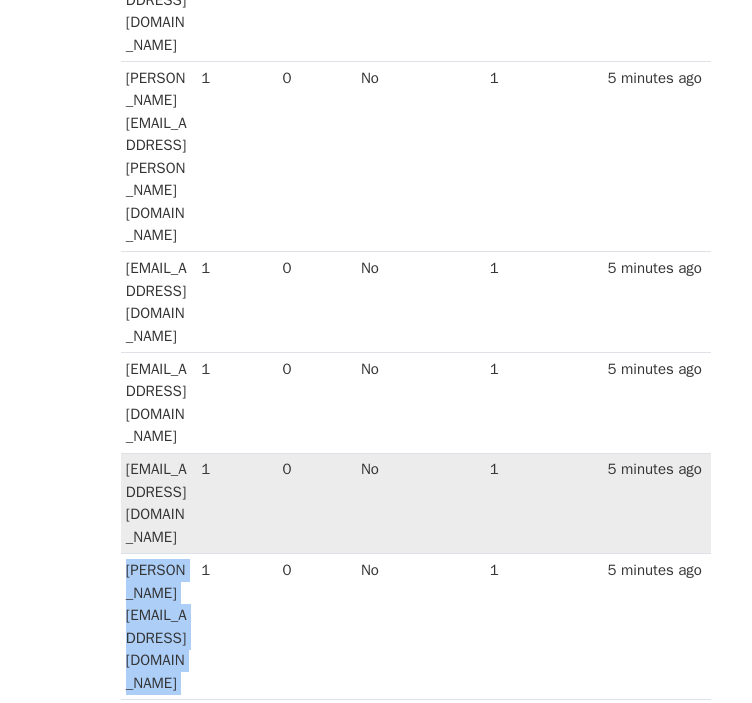 scroll, scrollTop: 525, scrollLeft: 0, axis: vertical 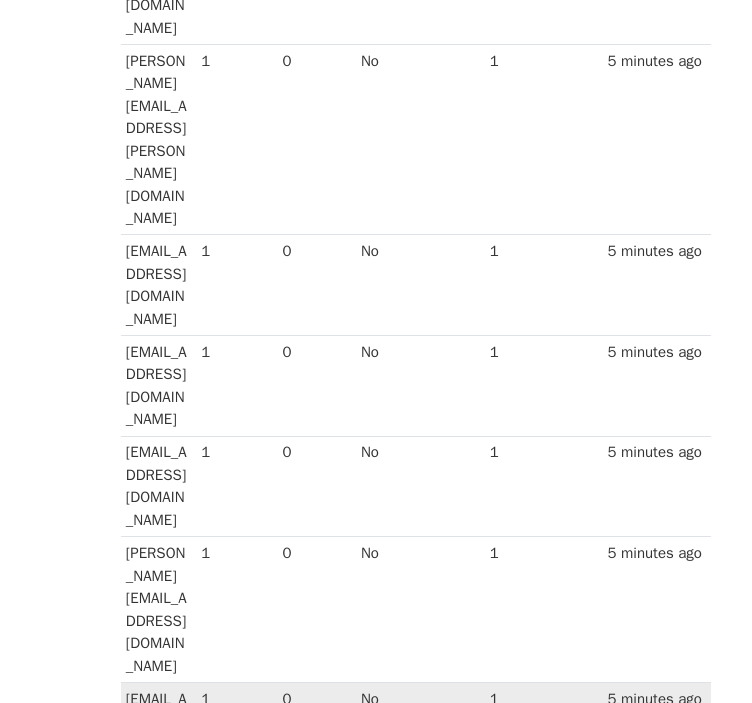 click on "[EMAIL_ADDRESS][DOMAIN_NAME]" at bounding box center (158, 732) 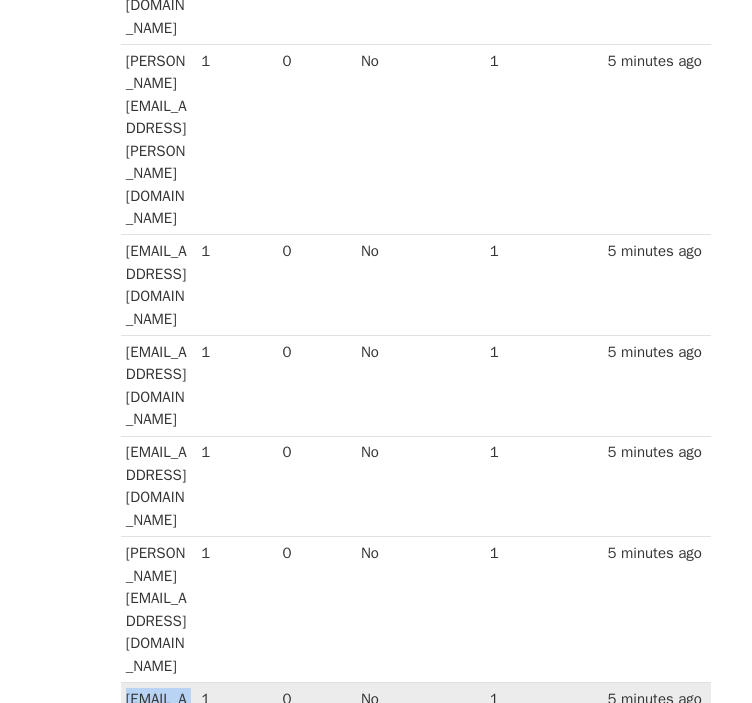 click on "[EMAIL_ADDRESS][DOMAIN_NAME]" at bounding box center (158, 732) 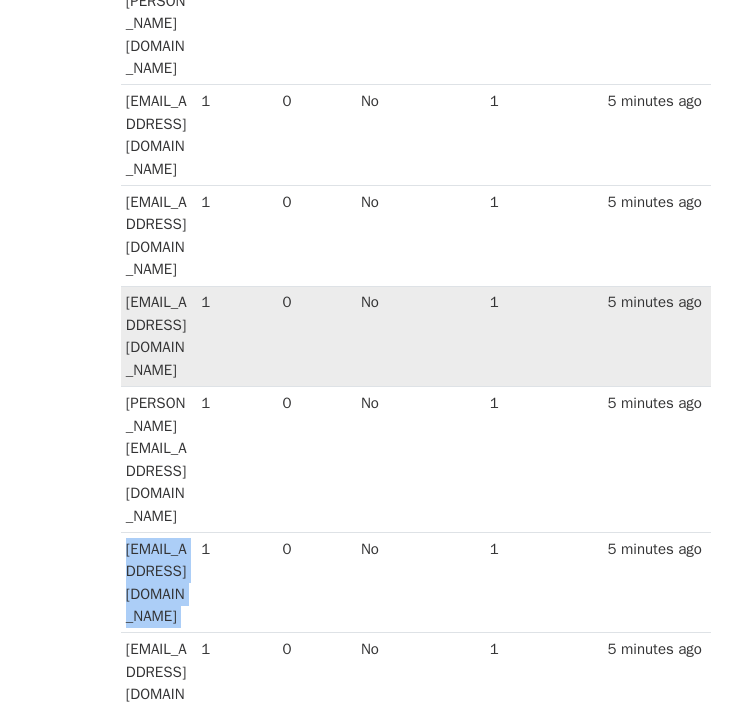 scroll, scrollTop: 676, scrollLeft: 0, axis: vertical 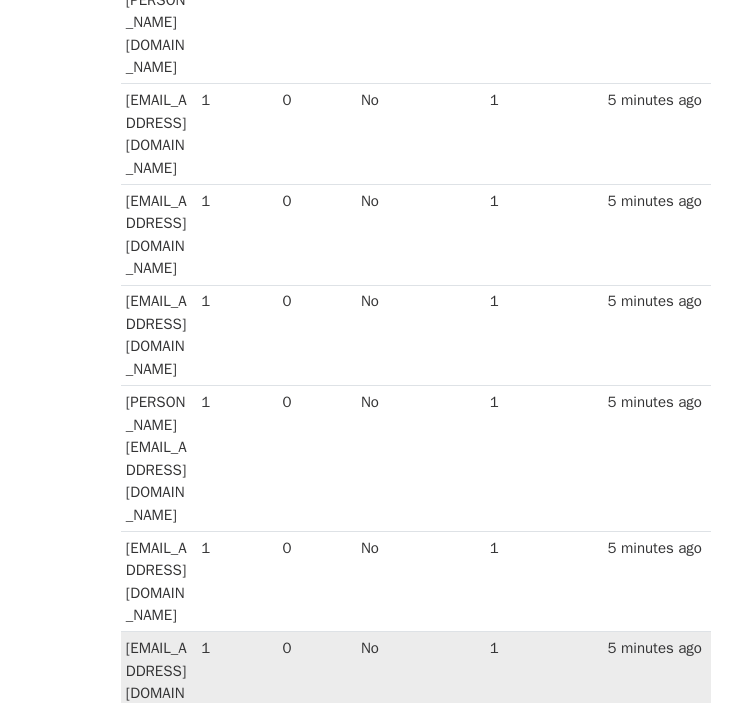click on "[EMAIL_ADDRESS][DOMAIN_NAME]" at bounding box center [158, 682] 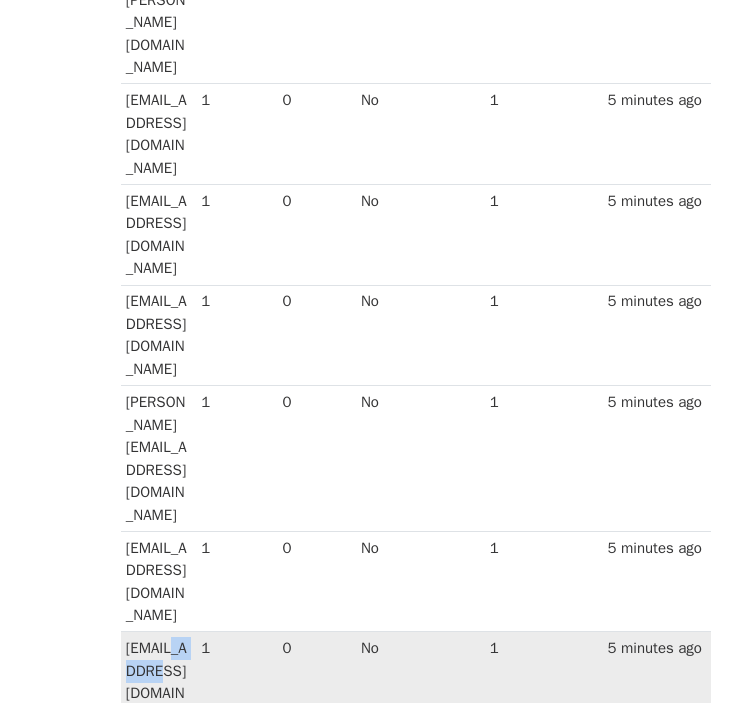 click on "[EMAIL_ADDRESS][DOMAIN_NAME]" at bounding box center [158, 682] 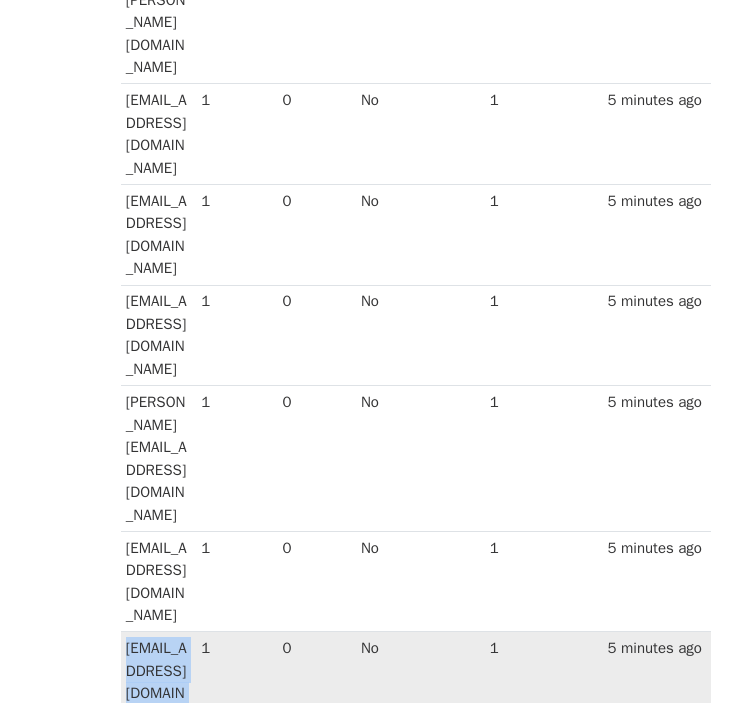 click on "[EMAIL_ADDRESS][DOMAIN_NAME]" at bounding box center (158, 682) 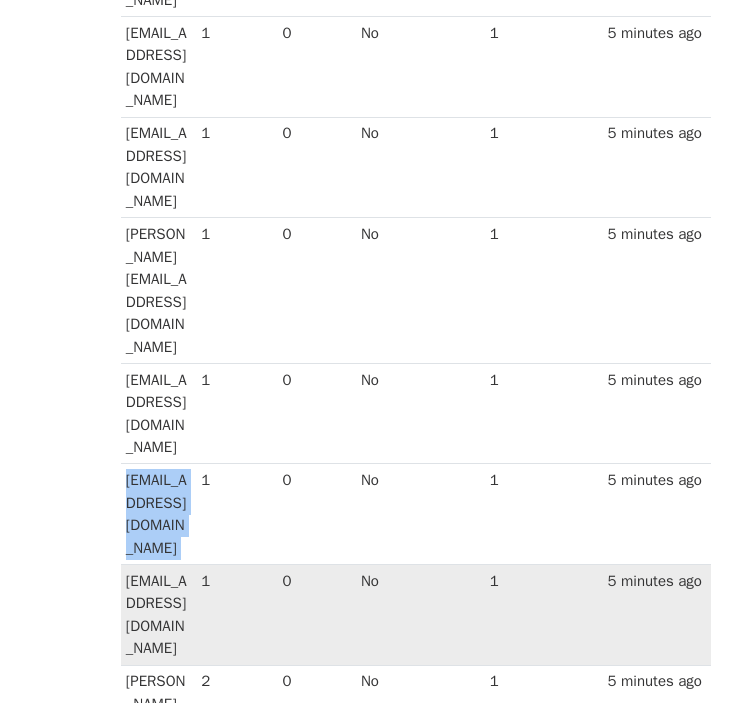 scroll, scrollTop: 845, scrollLeft: 0, axis: vertical 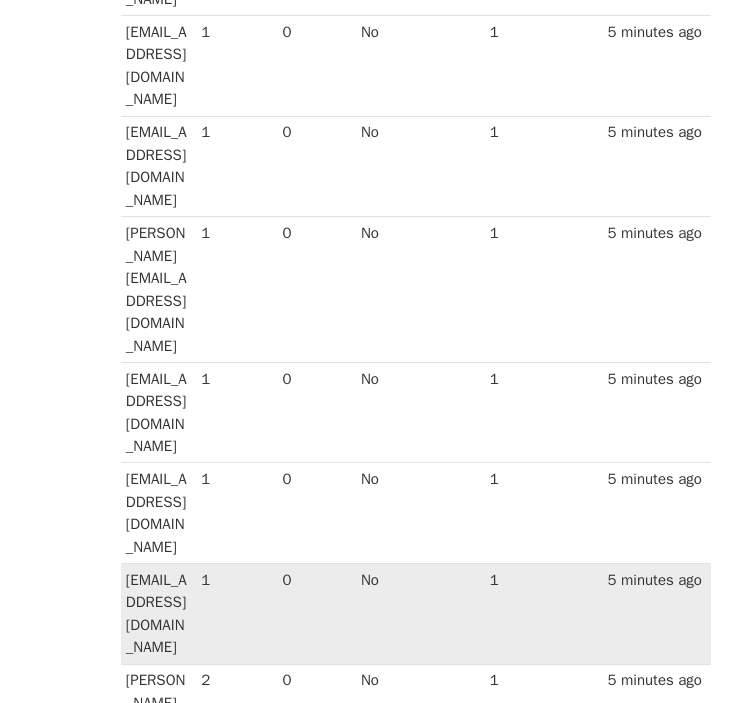 click on "[EMAIL_ADDRESS][DOMAIN_NAME]" at bounding box center [158, 614] 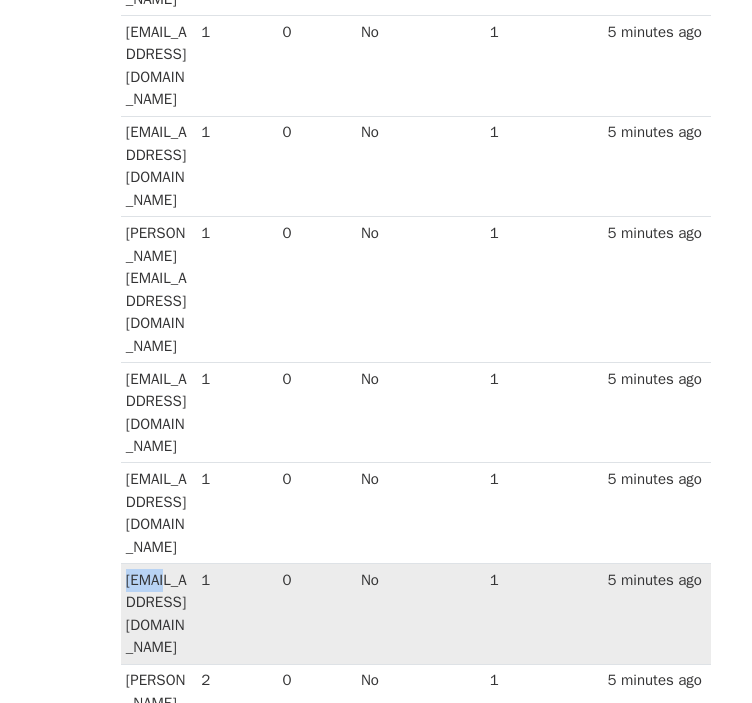 click on "[EMAIL_ADDRESS][DOMAIN_NAME]" at bounding box center [158, 614] 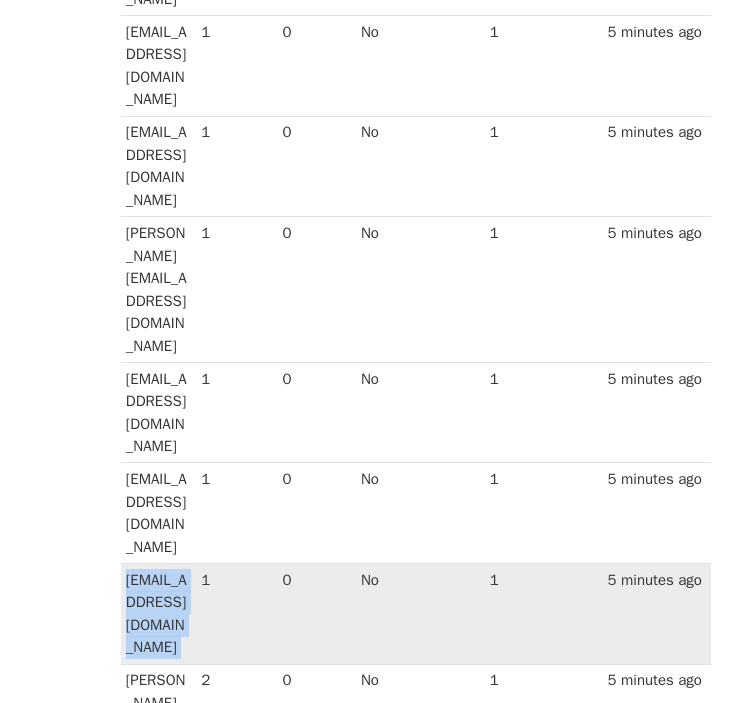 click on "[EMAIL_ADDRESS][DOMAIN_NAME]" at bounding box center (158, 614) 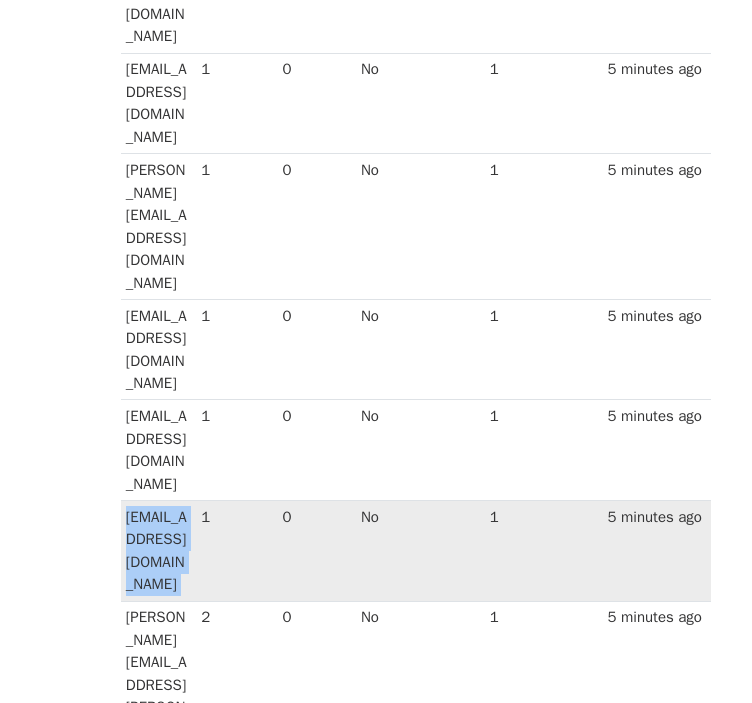 scroll, scrollTop: 912, scrollLeft: 0, axis: vertical 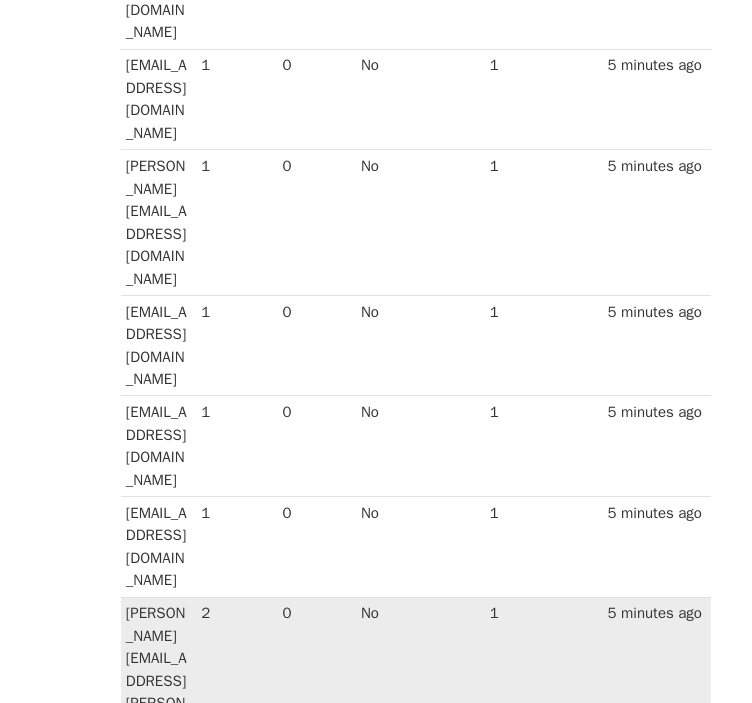 click on "[PERSON_NAME][EMAIL_ADDRESS][PERSON_NAME][DOMAIN_NAME]" at bounding box center [158, 692] 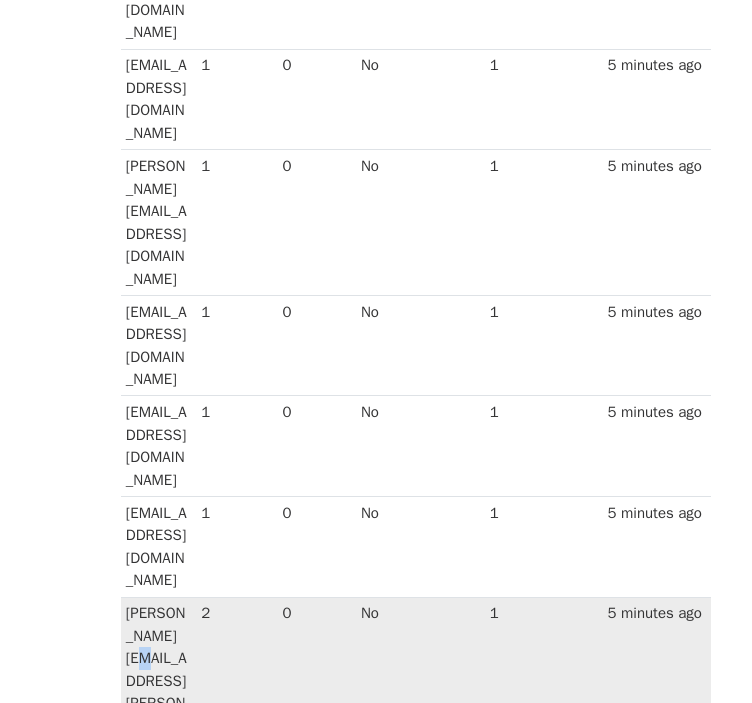 click on "[PERSON_NAME][EMAIL_ADDRESS][PERSON_NAME][DOMAIN_NAME]" at bounding box center [158, 692] 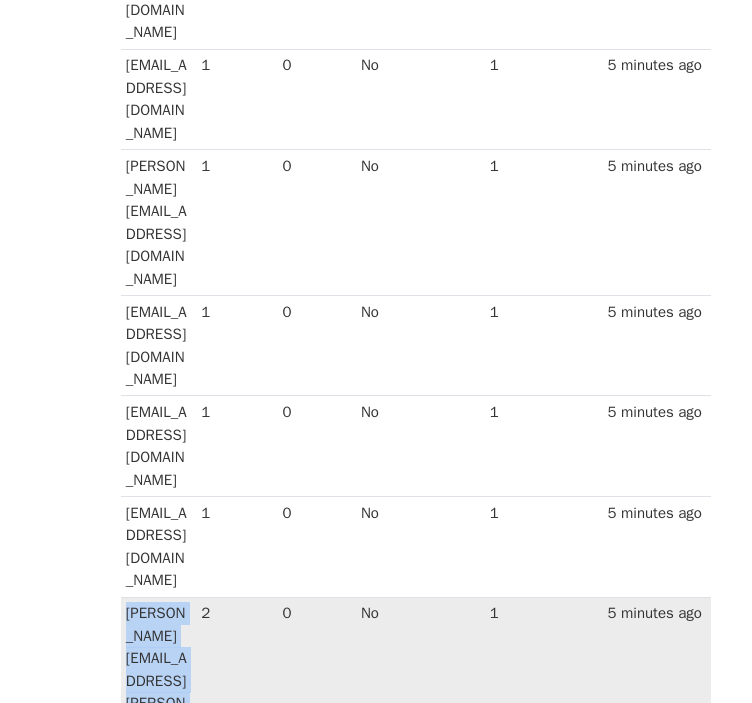 click on "[PERSON_NAME][EMAIL_ADDRESS][PERSON_NAME][DOMAIN_NAME]" at bounding box center [158, 692] 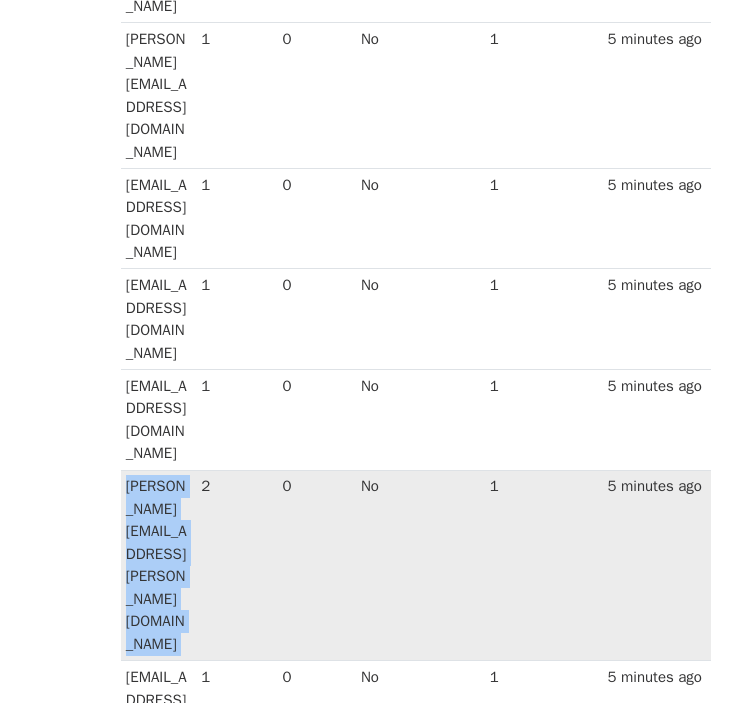 scroll, scrollTop: 1042, scrollLeft: 0, axis: vertical 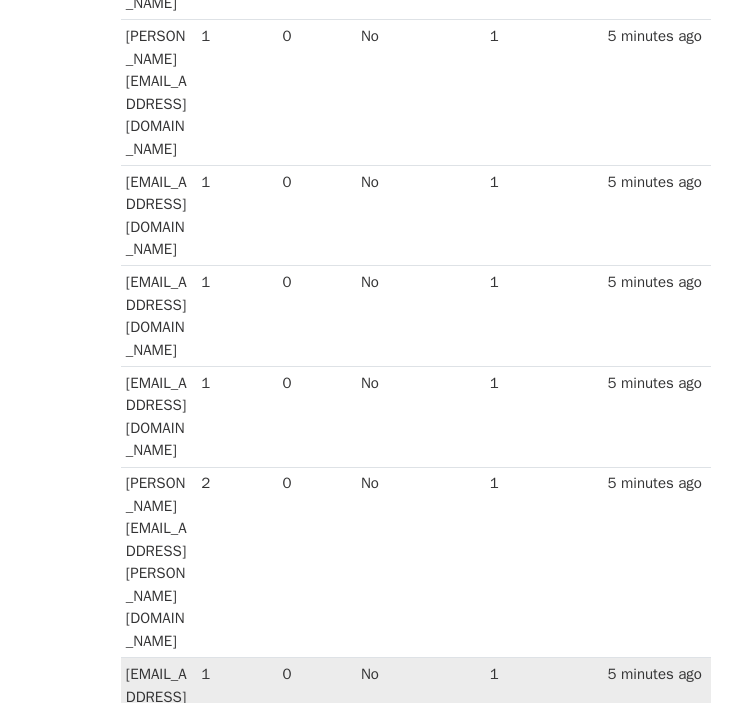 click on "[EMAIL_ADDRESS][DOMAIN_NAME]" at bounding box center [158, 708] 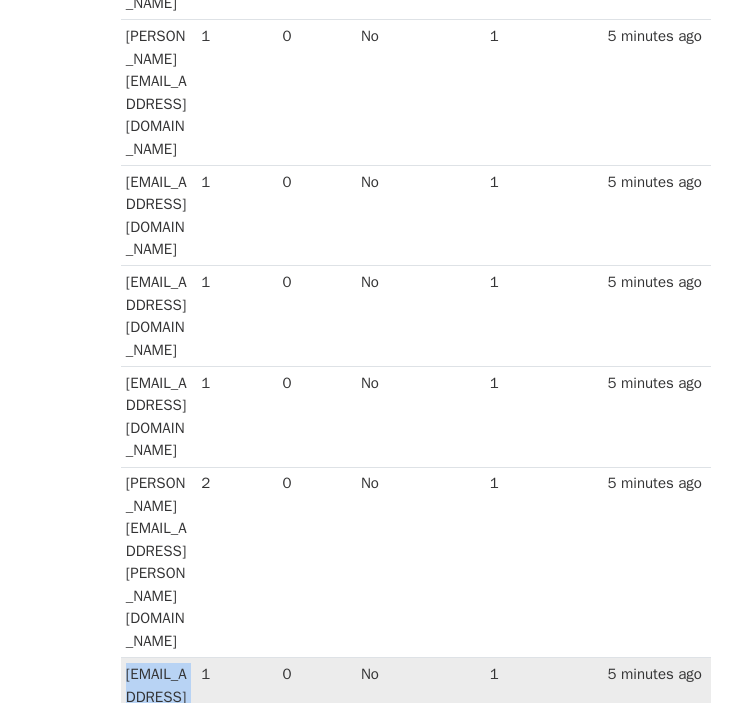 click on "[EMAIL_ADDRESS][DOMAIN_NAME]" at bounding box center [158, 708] 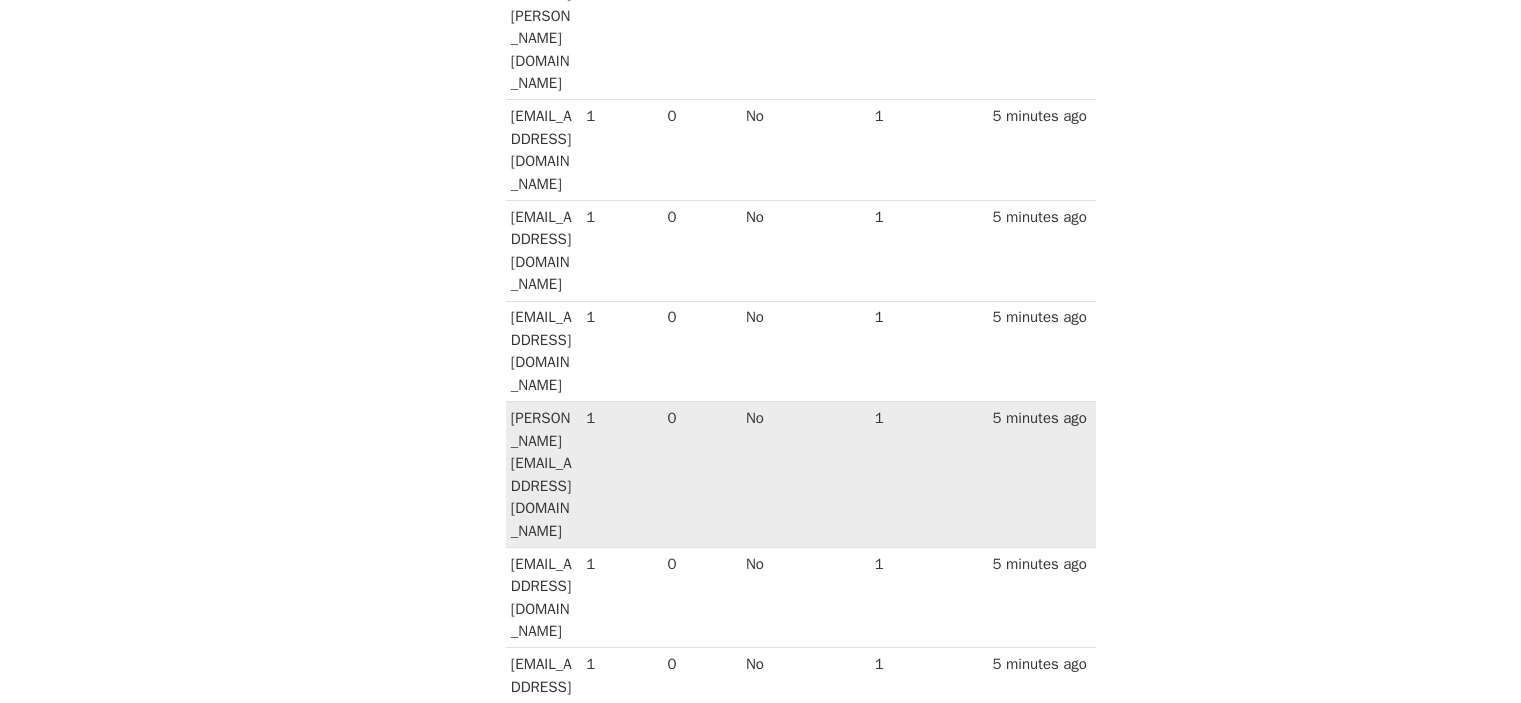 scroll, scrollTop: 0, scrollLeft: 0, axis: both 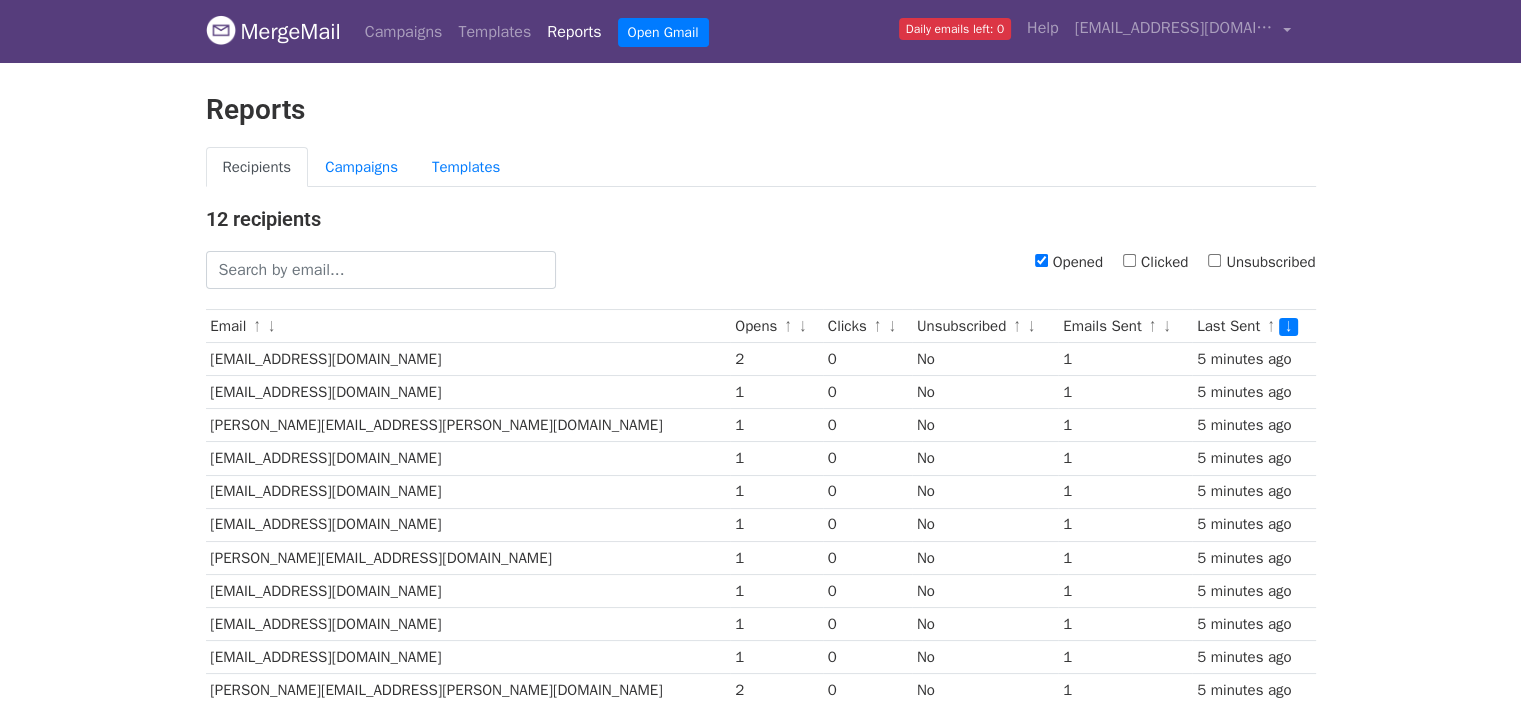 click on "Opened" at bounding box center (1041, 260) 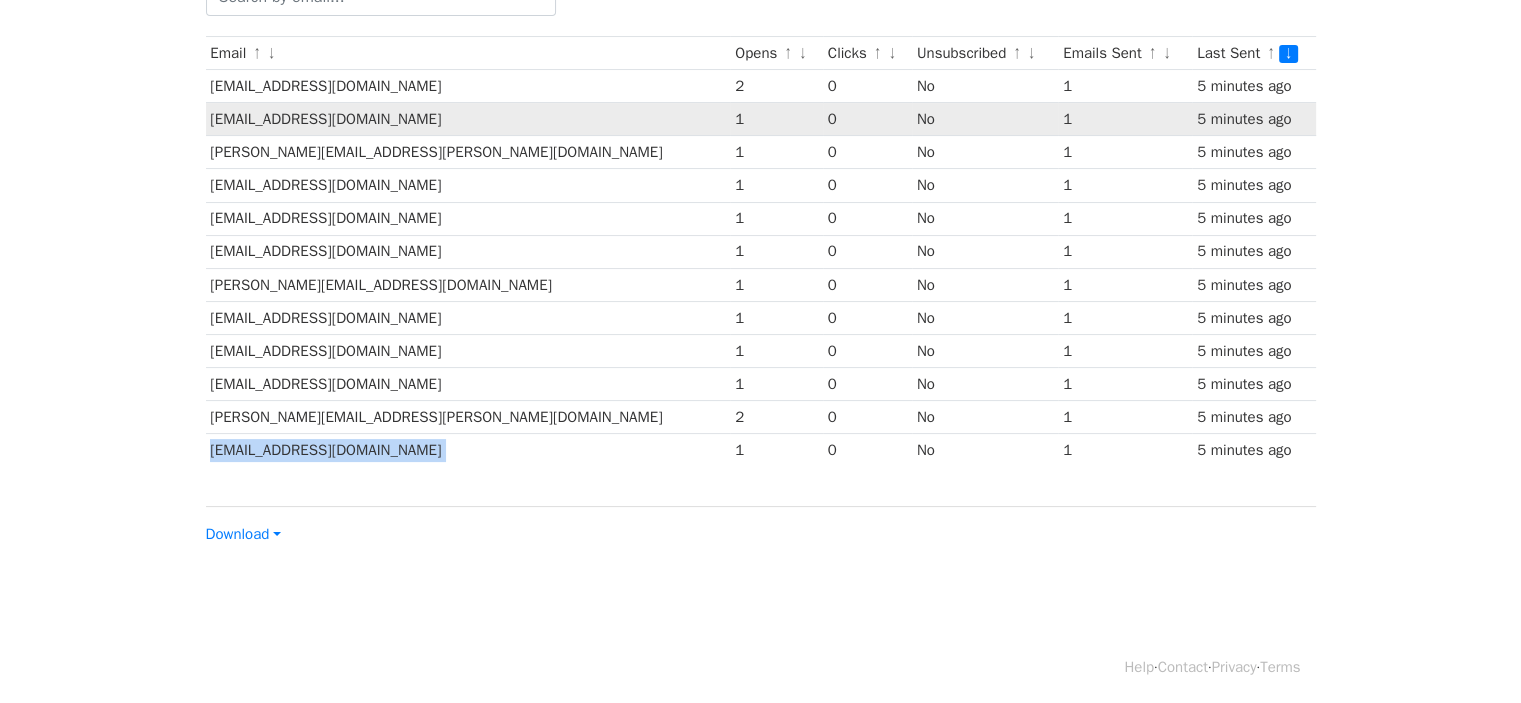 scroll, scrollTop: 272, scrollLeft: 0, axis: vertical 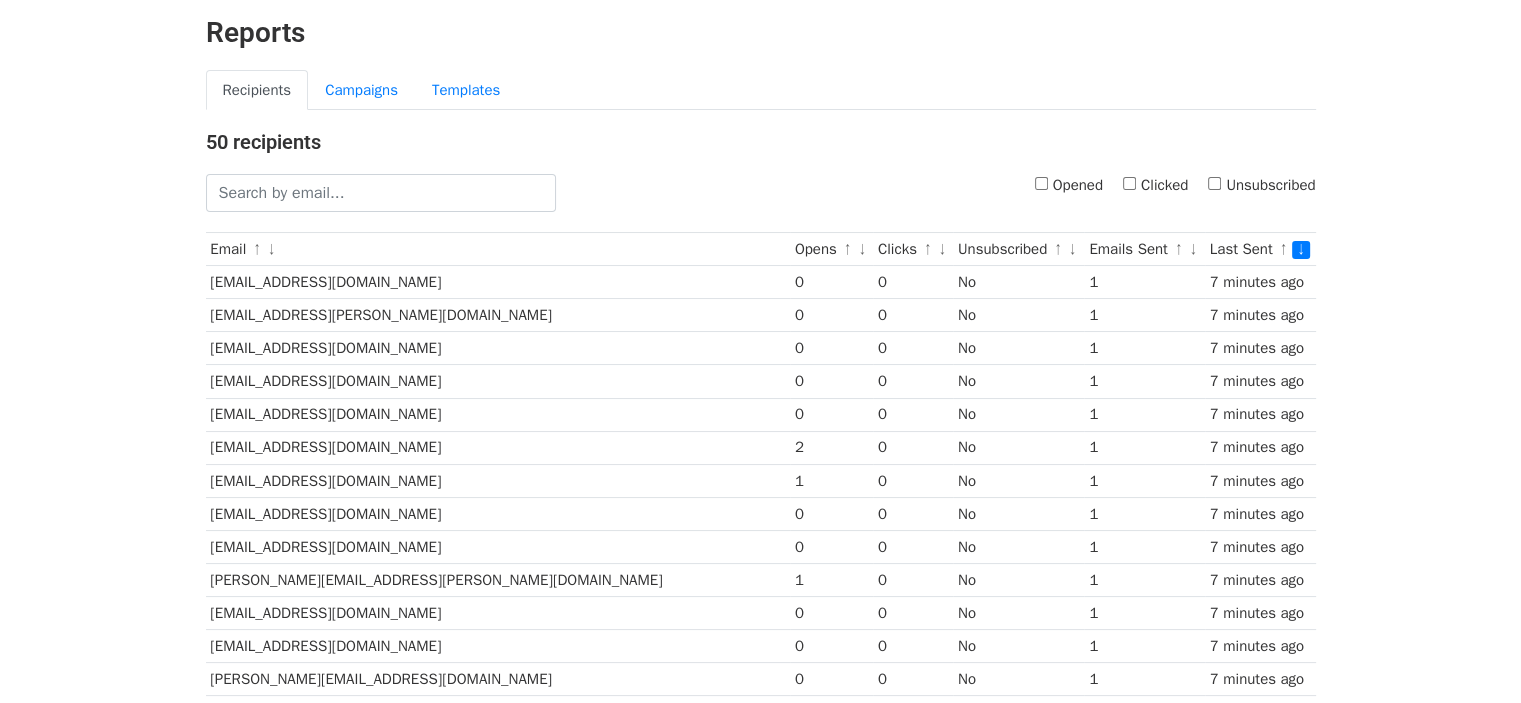click on "Opened" at bounding box center (1041, 183) 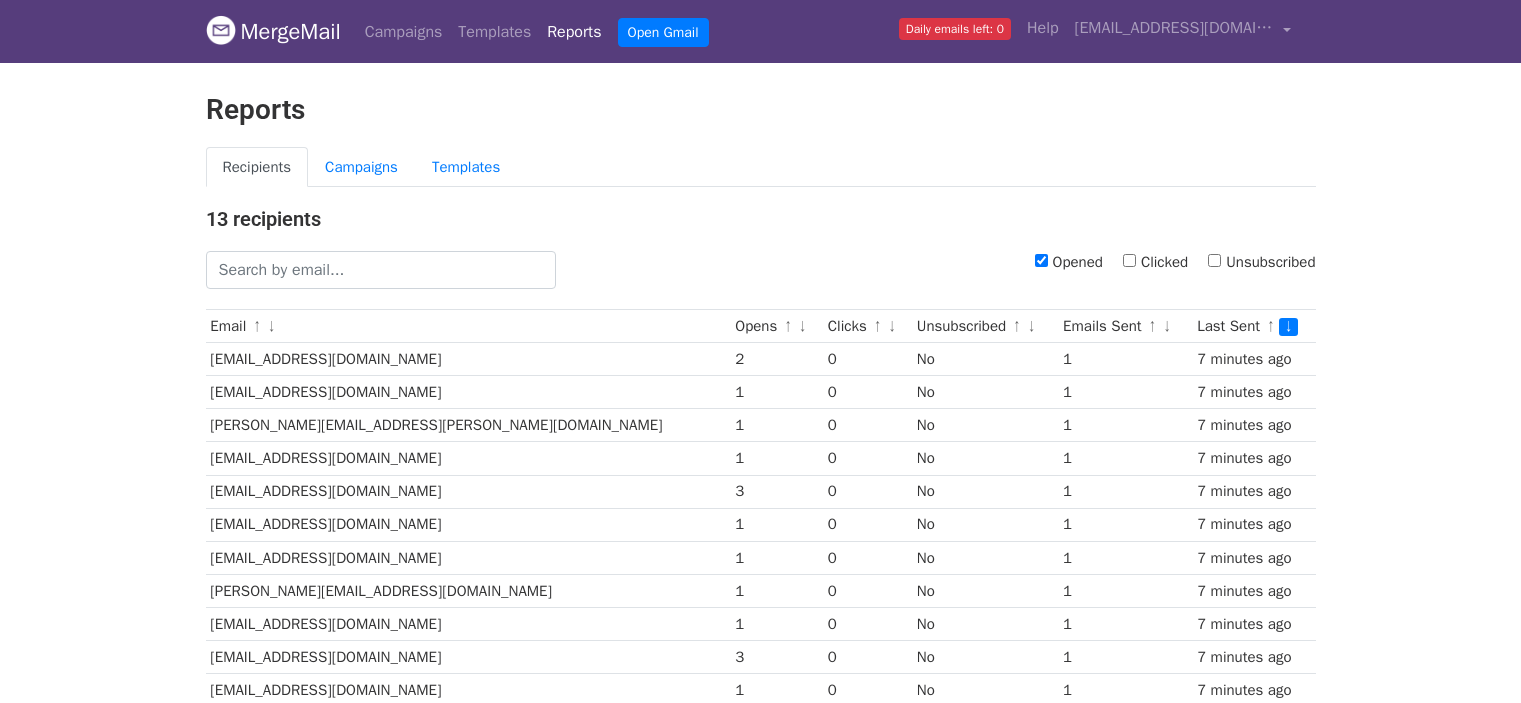scroll, scrollTop: 0, scrollLeft: 0, axis: both 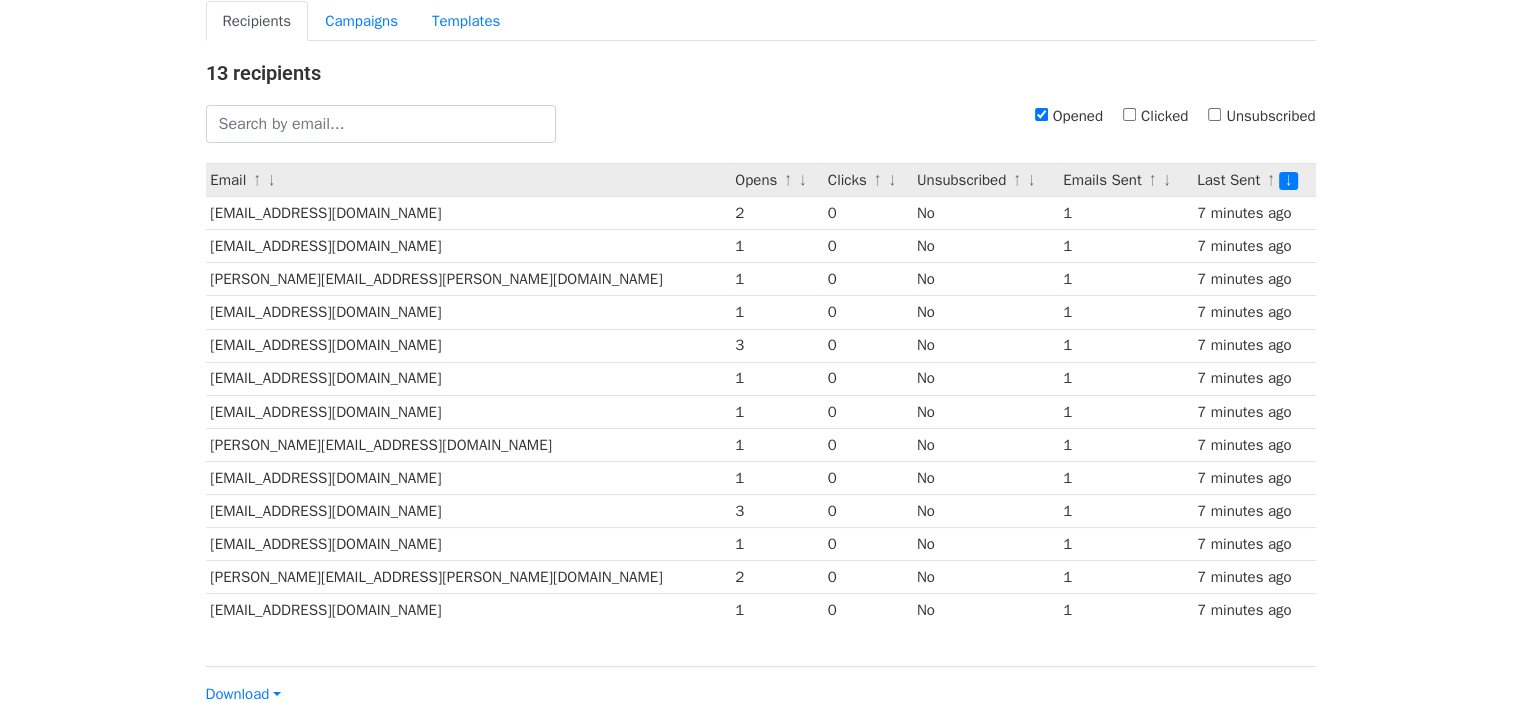 click on "↑" at bounding box center [788, 181] 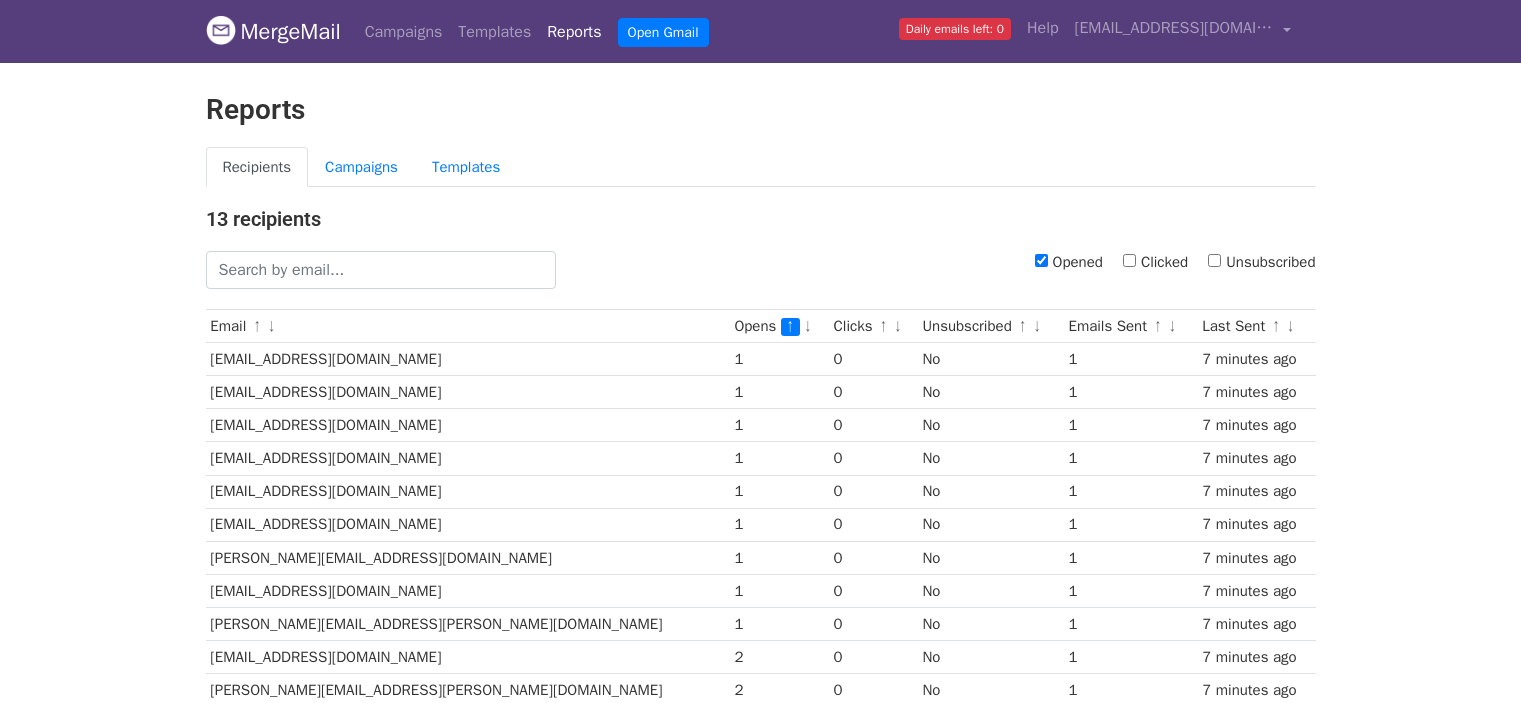 scroll, scrollTop: 0, scrollLeft: 0, axis: both 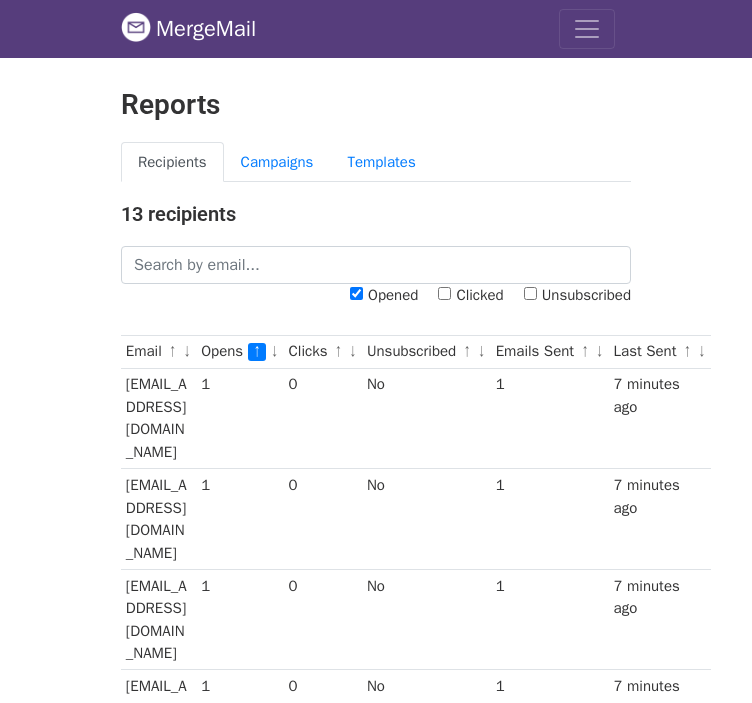 click on "Opened" at bounding box center (356, 293) 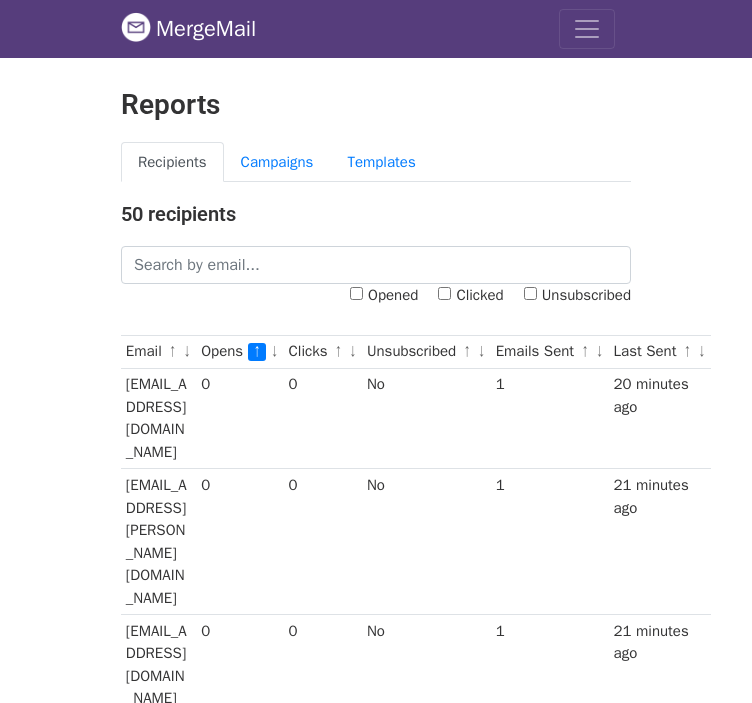 scroll, scrollTop: 0, scrollLeft: 0, axis: both 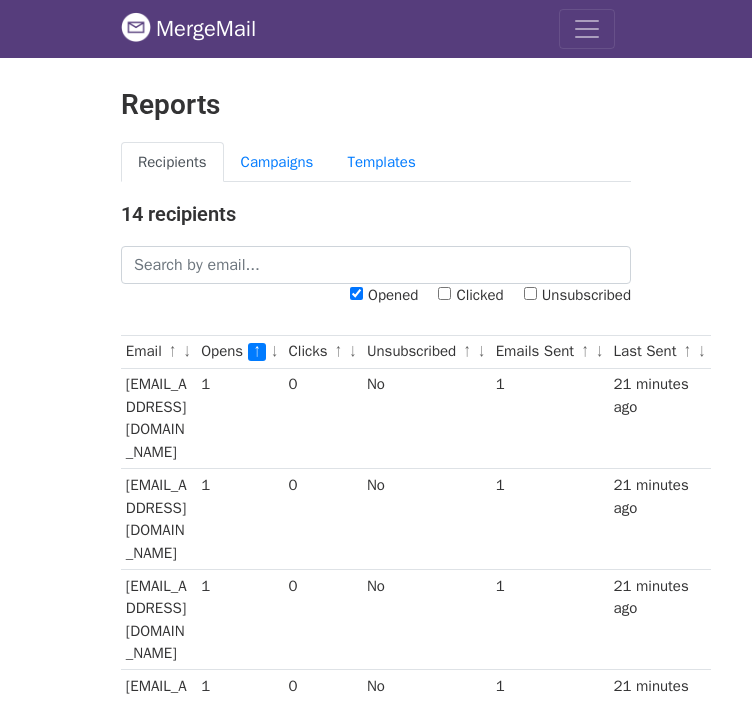 click on "Opened" at bounding box center [356, 293] 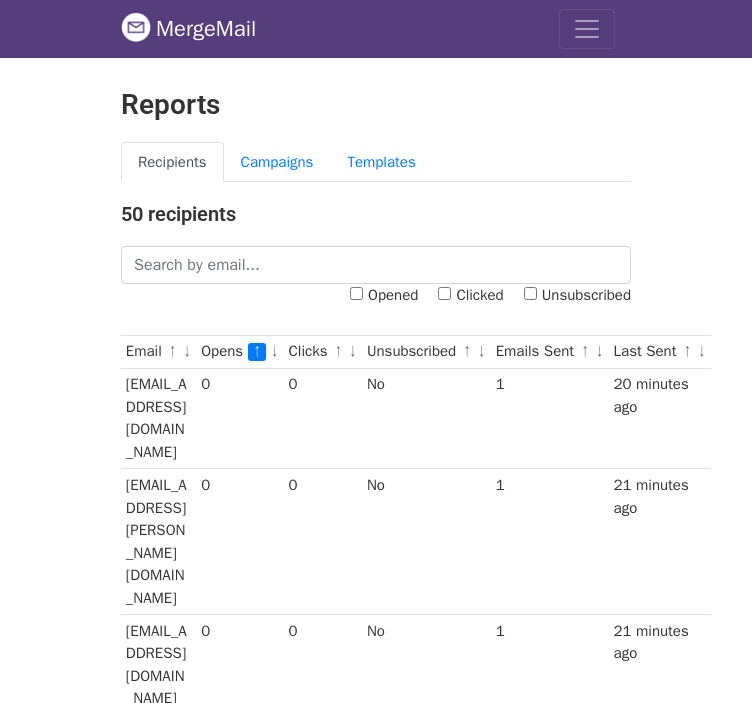 scroll, scrollTop: 0, scrollLeft: 0, axis: both 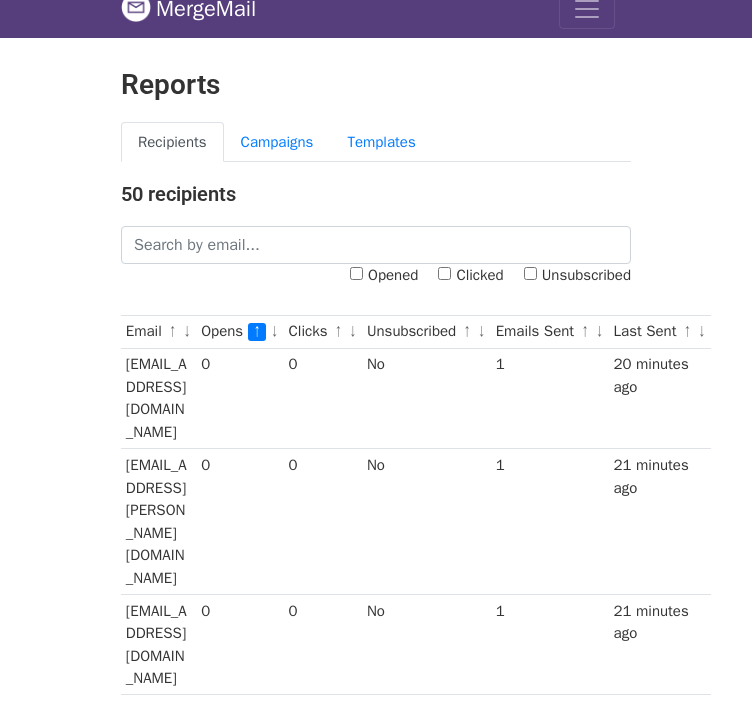 click on "Opened" at bounding box center [356, 273] 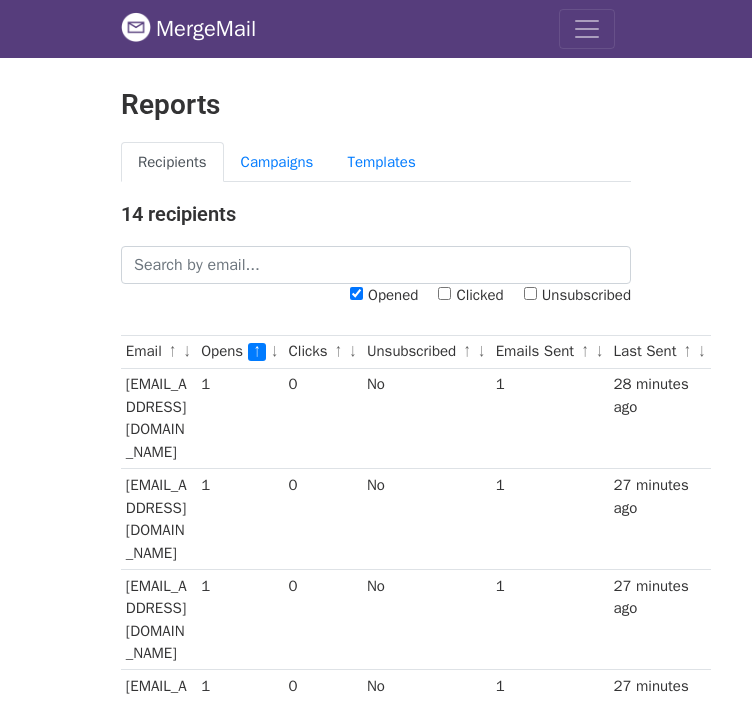 scroll, scrollTop: 0, scrollLeft: 0, axis: both 